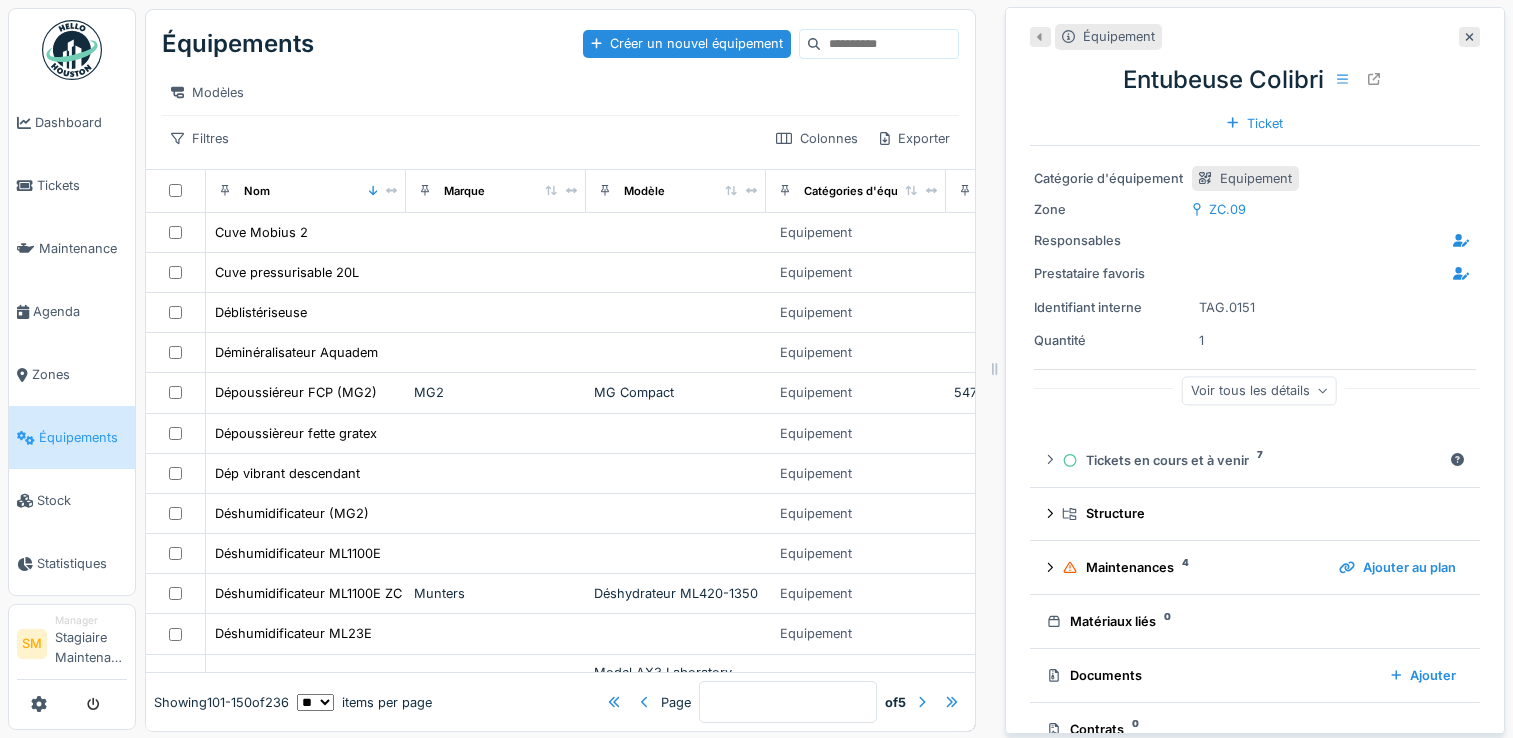 scroll, scrollTop: 0, scrollLeft: 0, axis: both 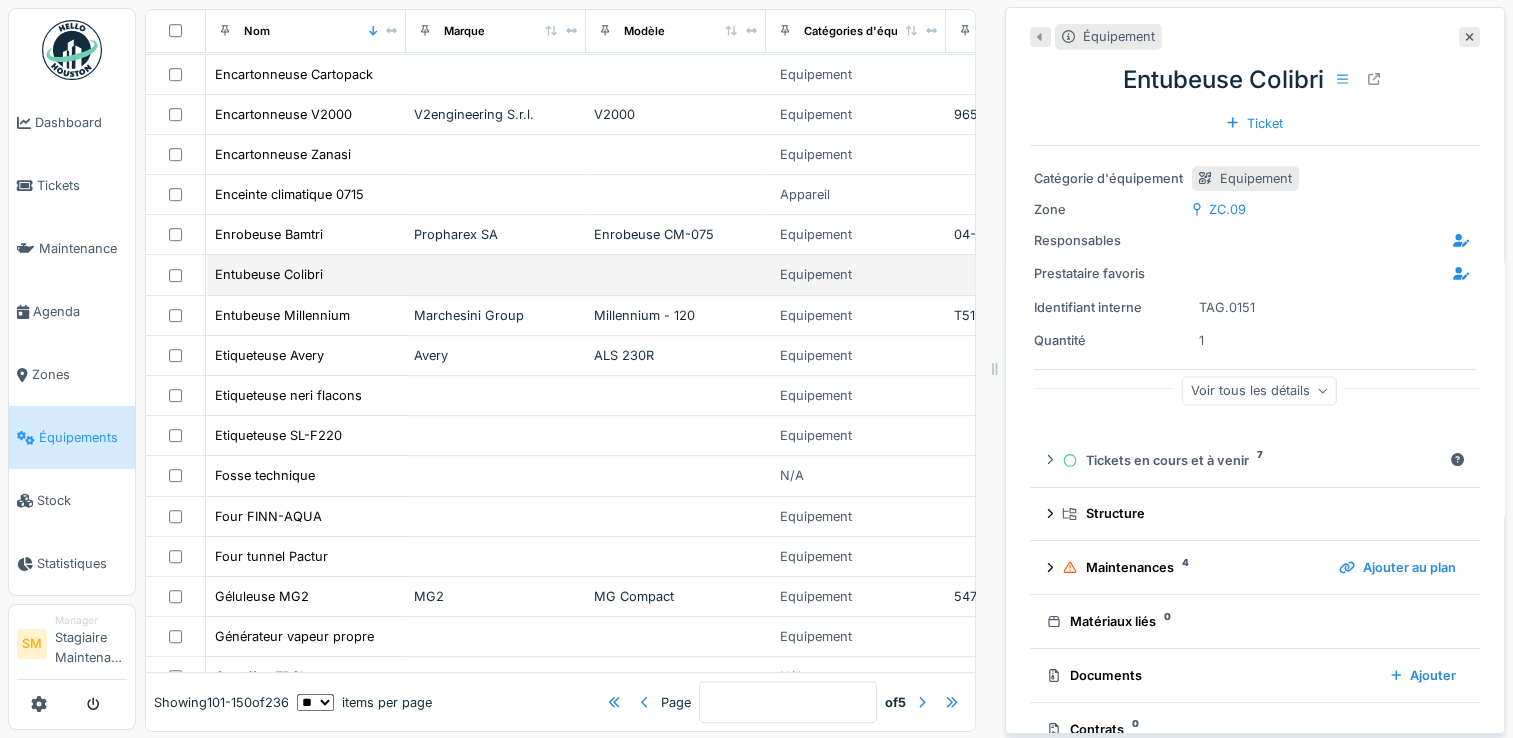 click on "Entubeuse Colibri" at bounding box center (306, 275) 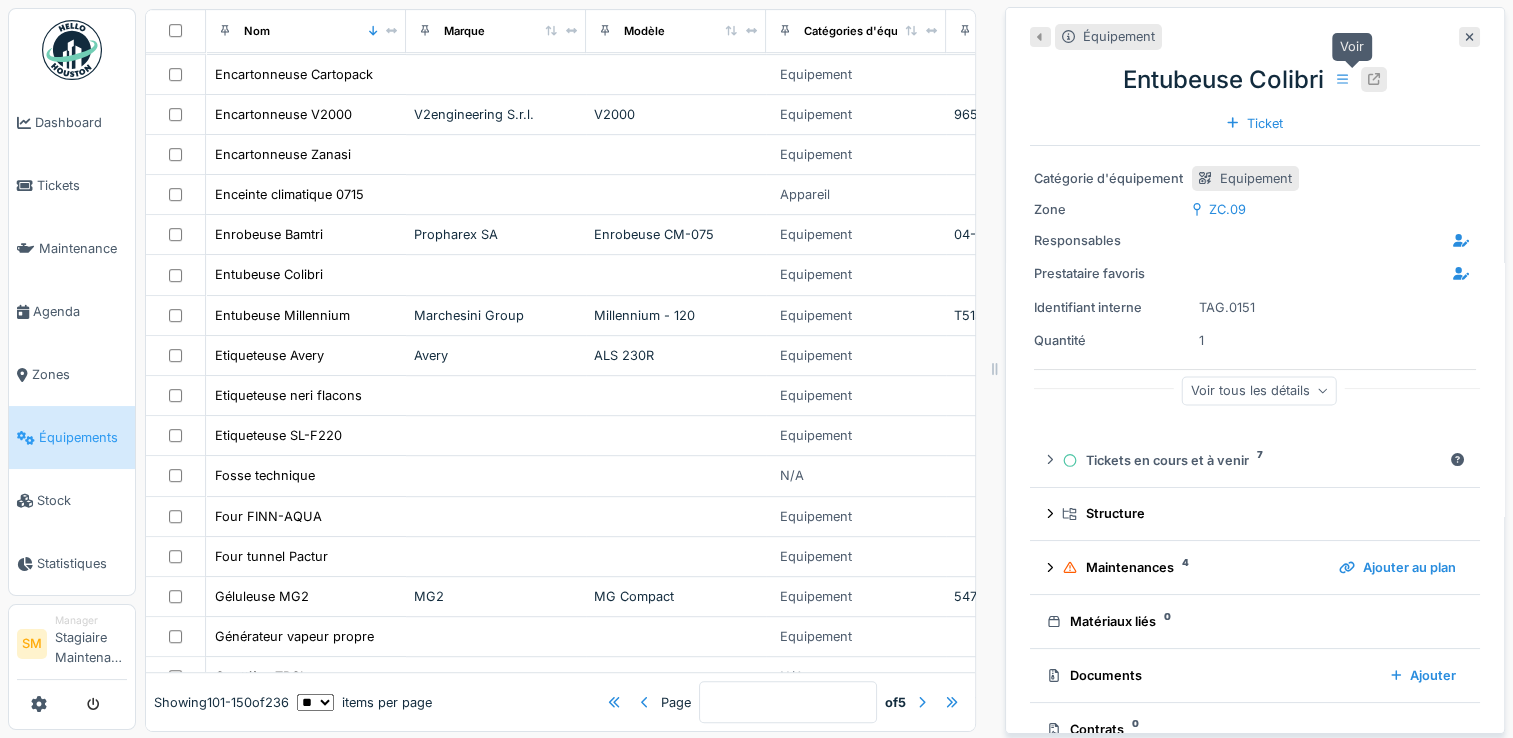 click 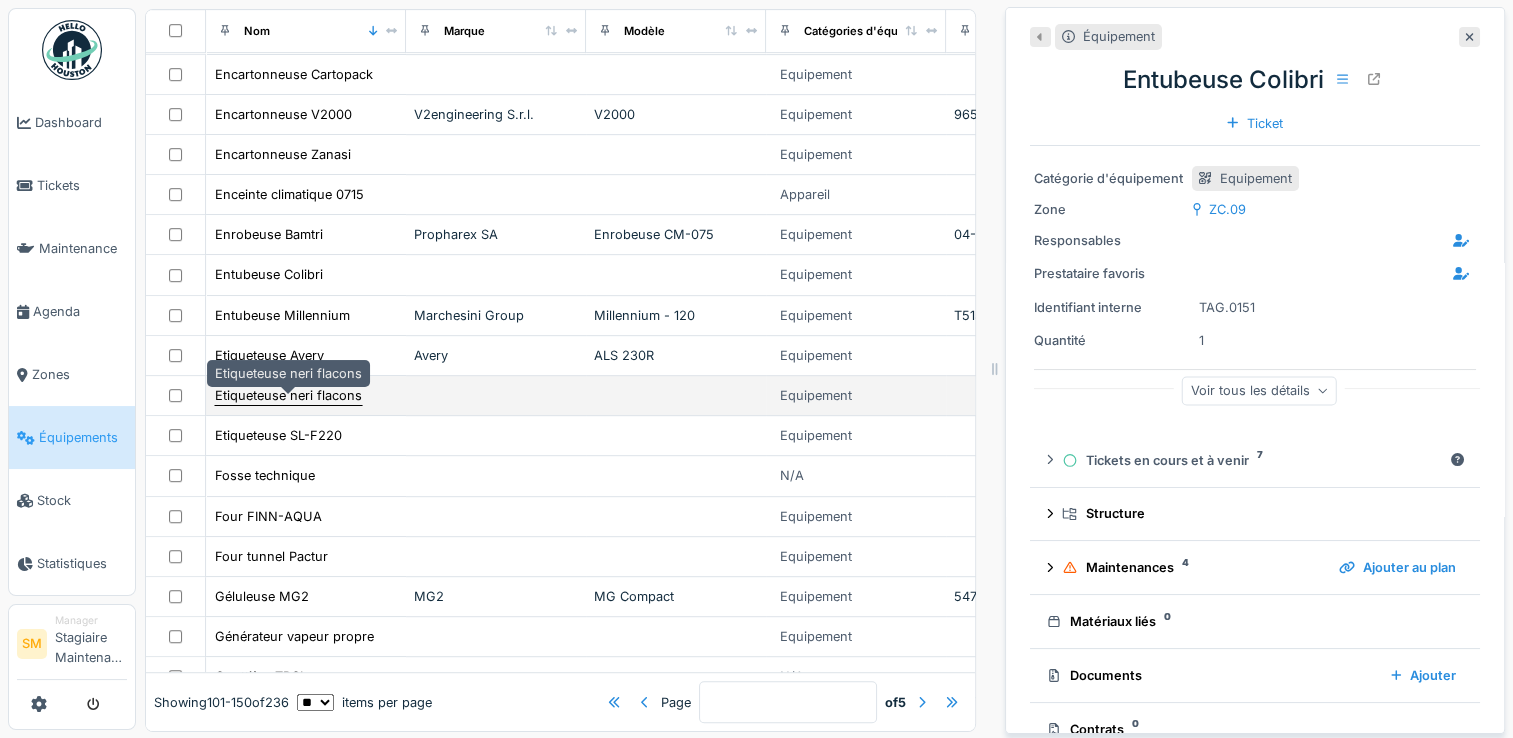 click on "Etiqueteuse neri flacons" at bounding box center [288, 395] 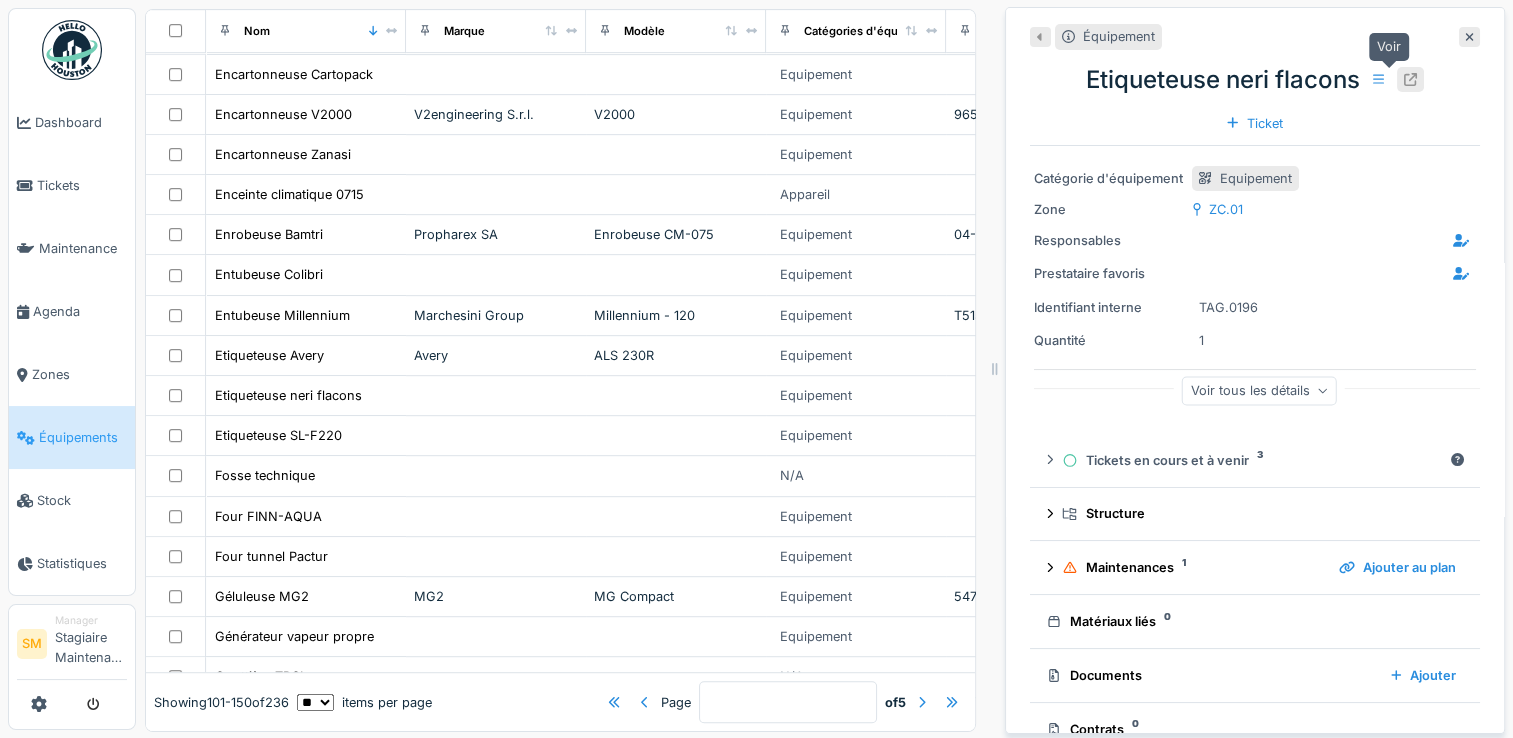 click 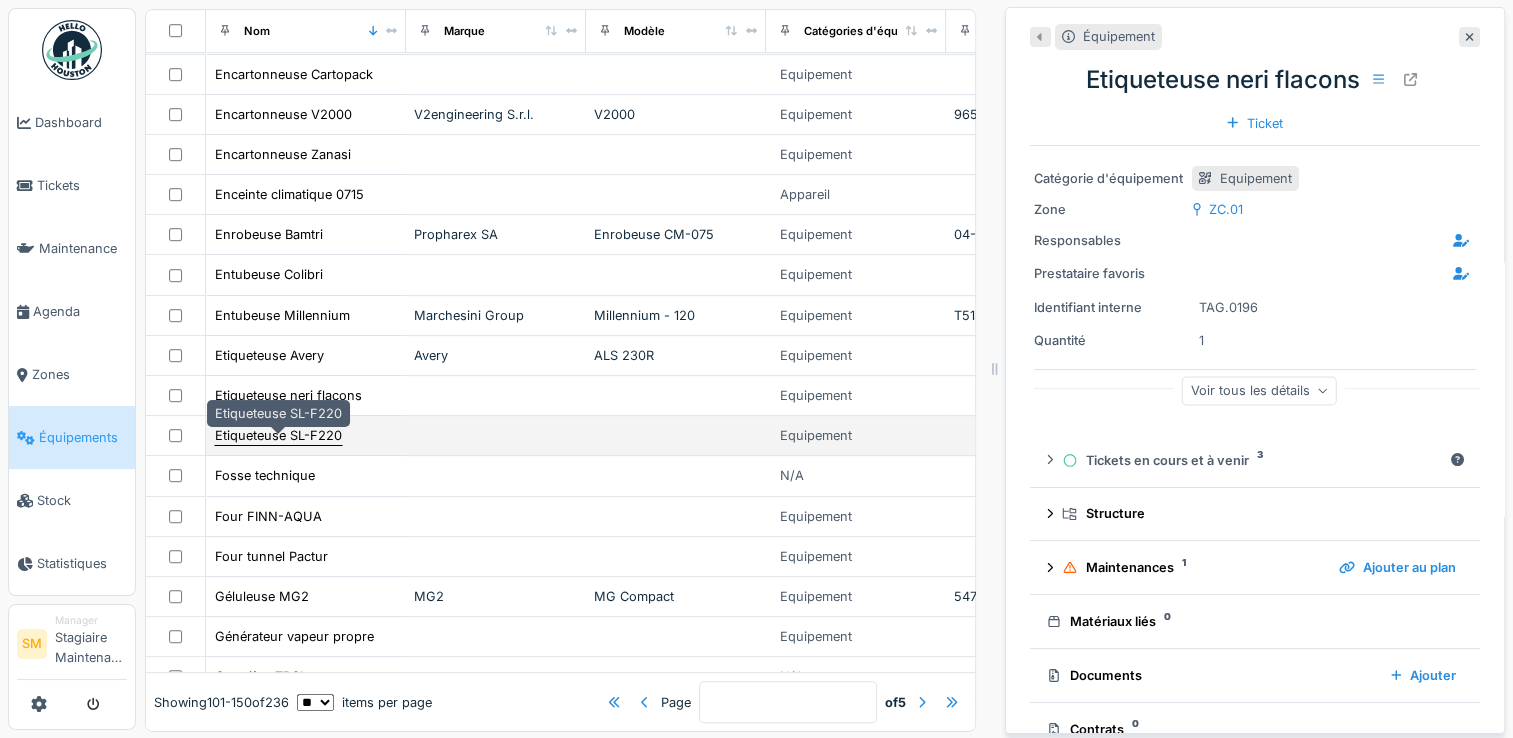 click on "Etiqueteuse [BRAND]" at bounding box center (278, 435) 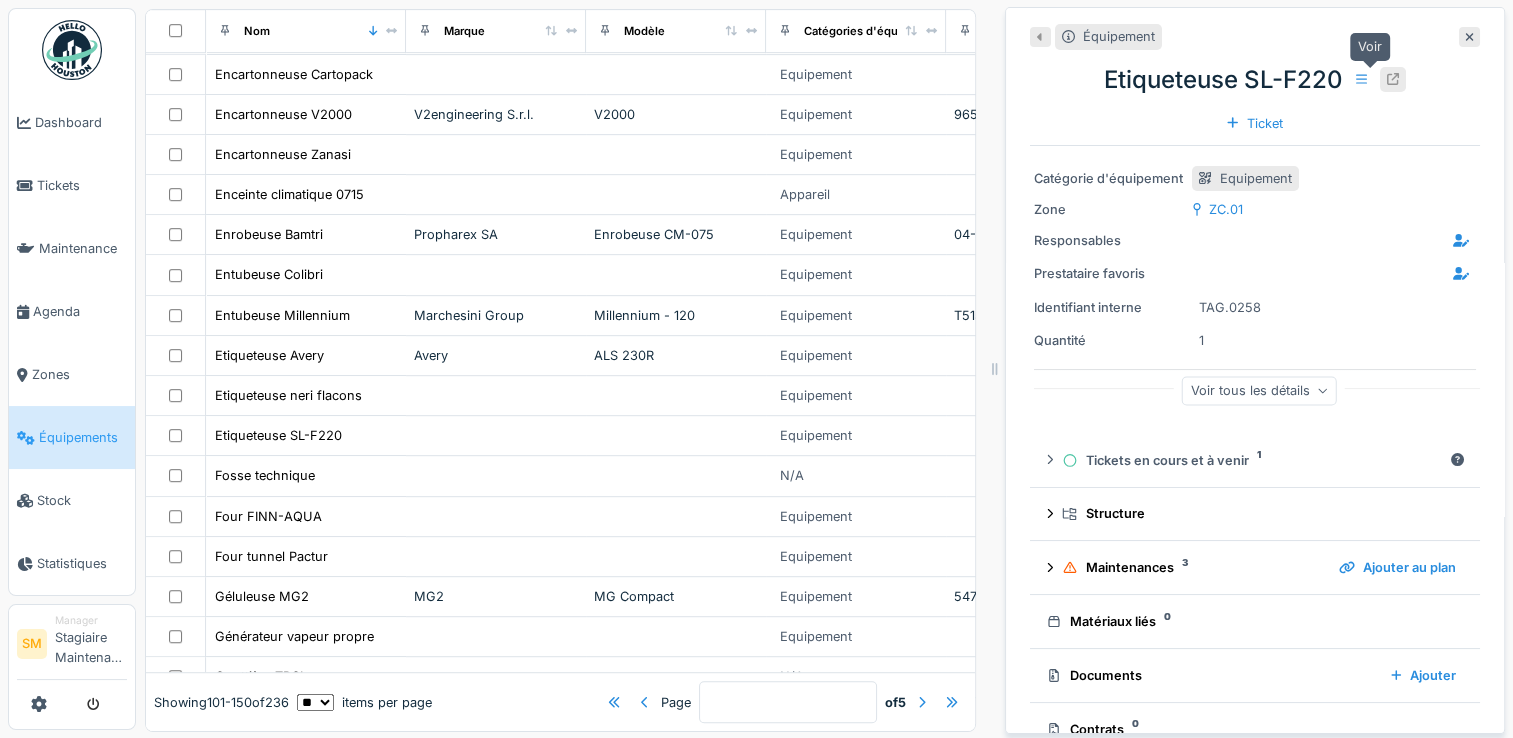 click 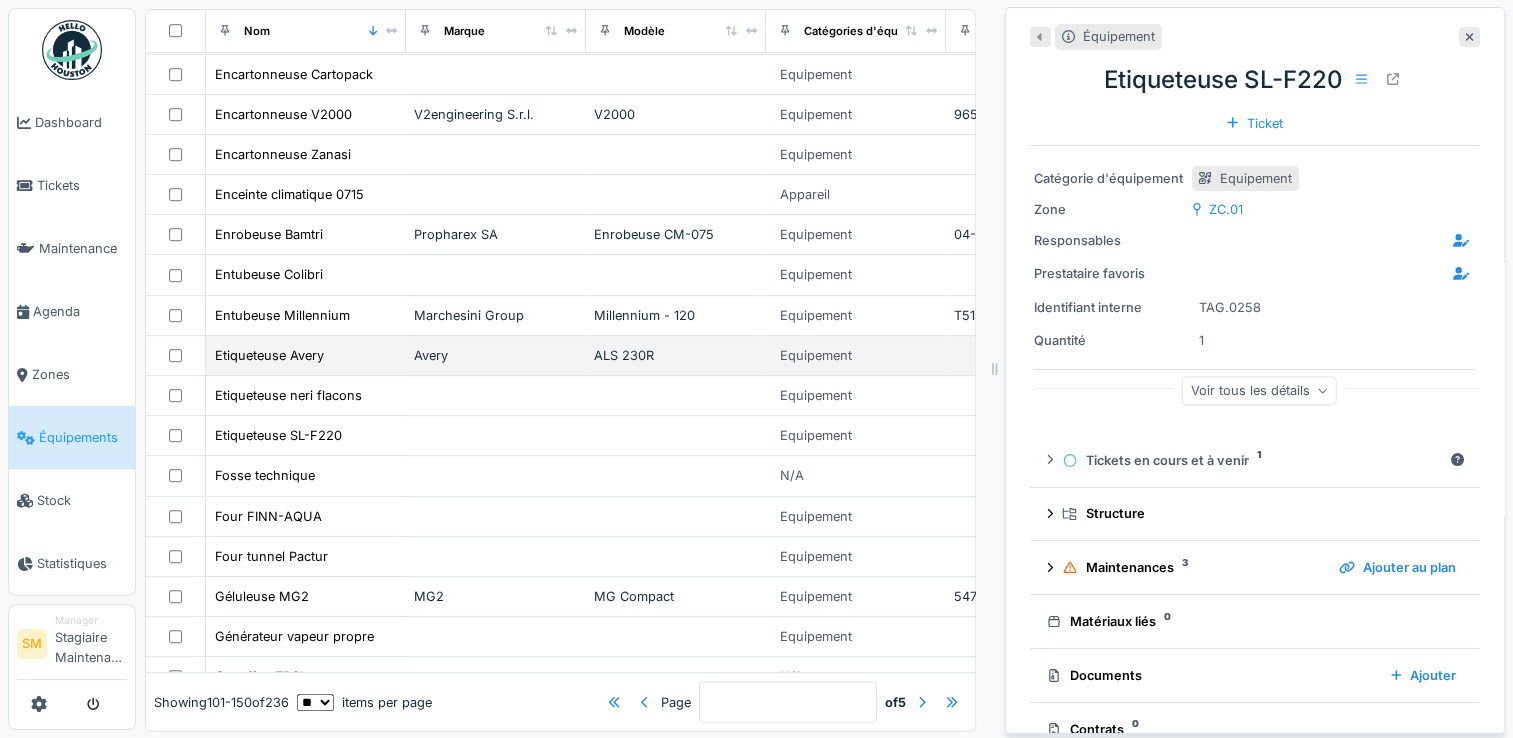 scroll, scrollTop: 938, scrollLeft: 0, axis: vertical 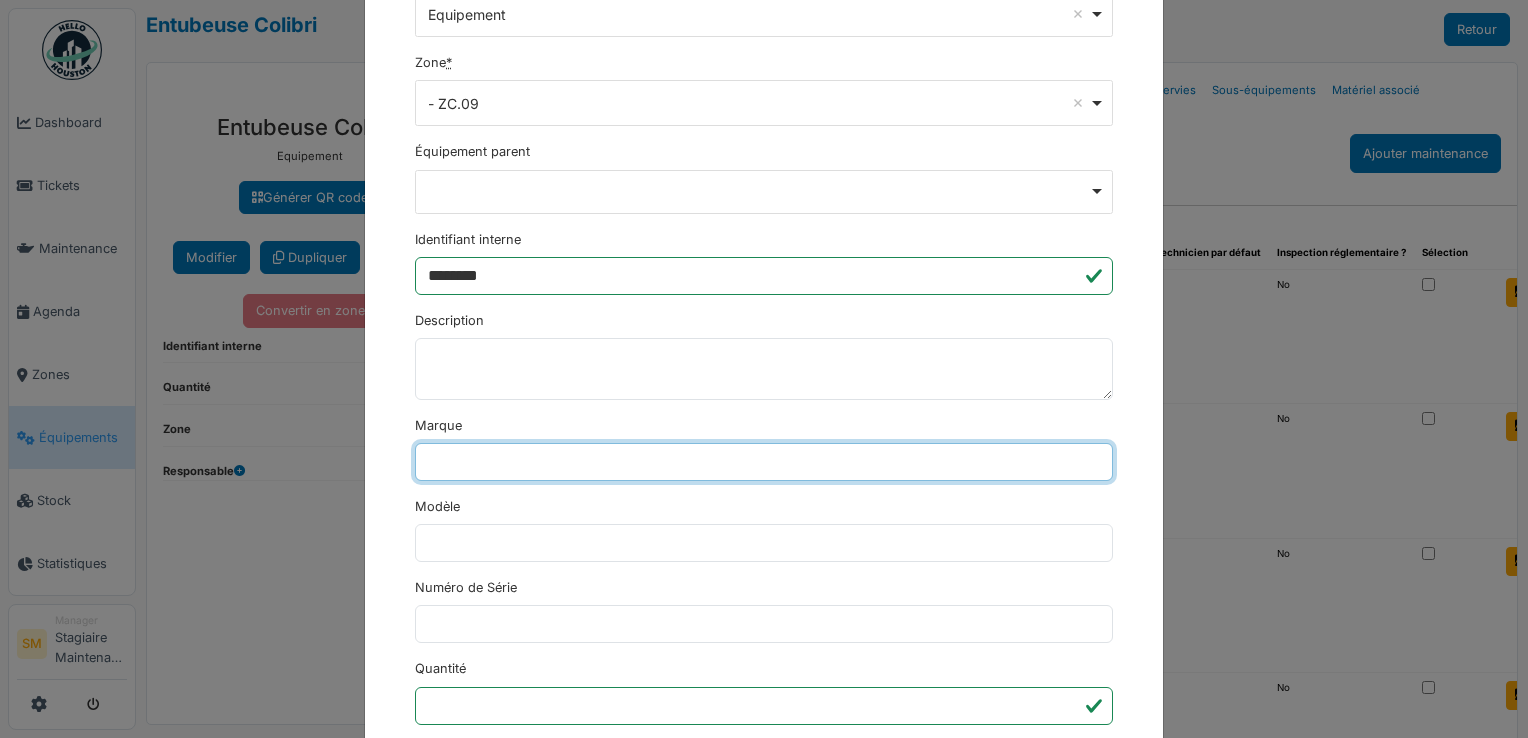 click on "Marque" at bounding box center [764, 462] 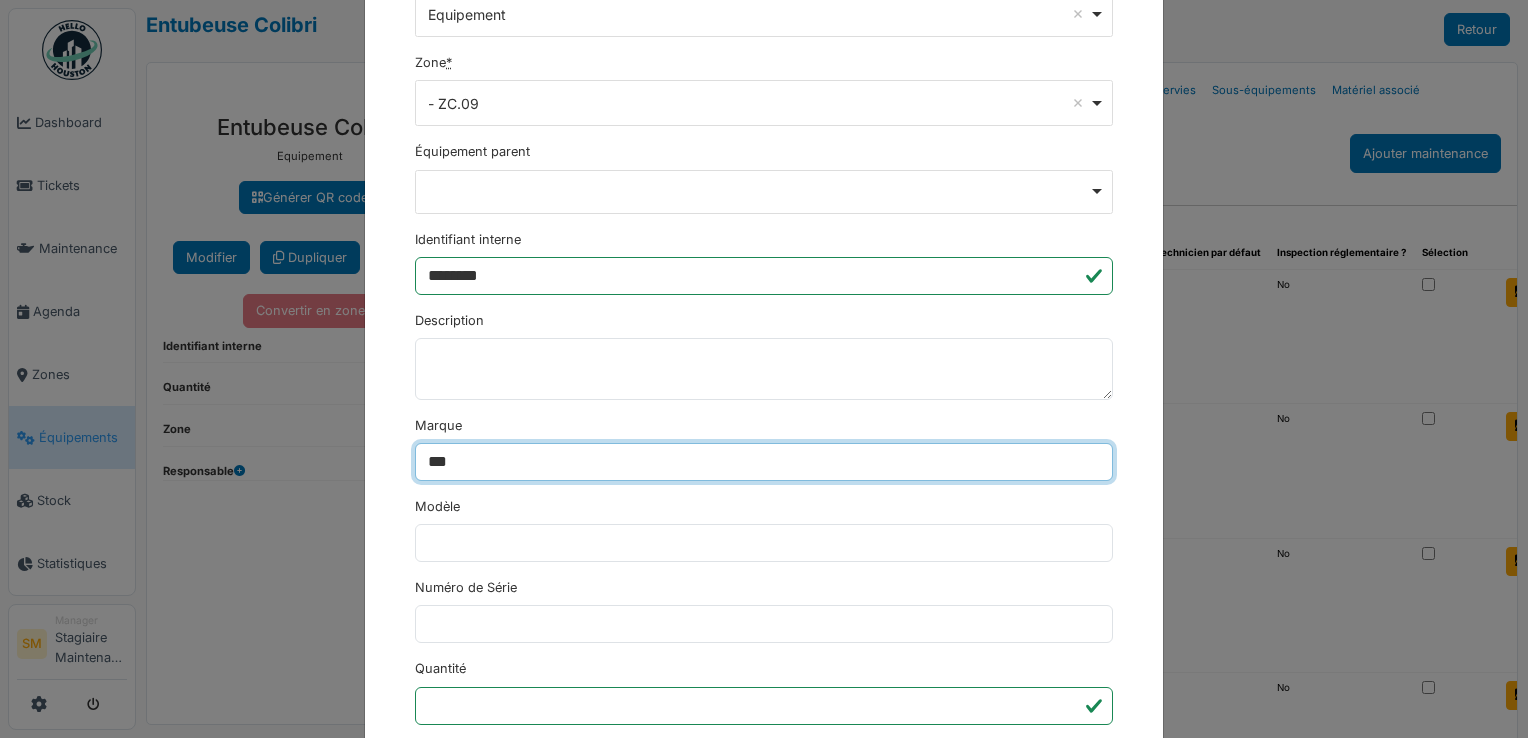 type on "***" 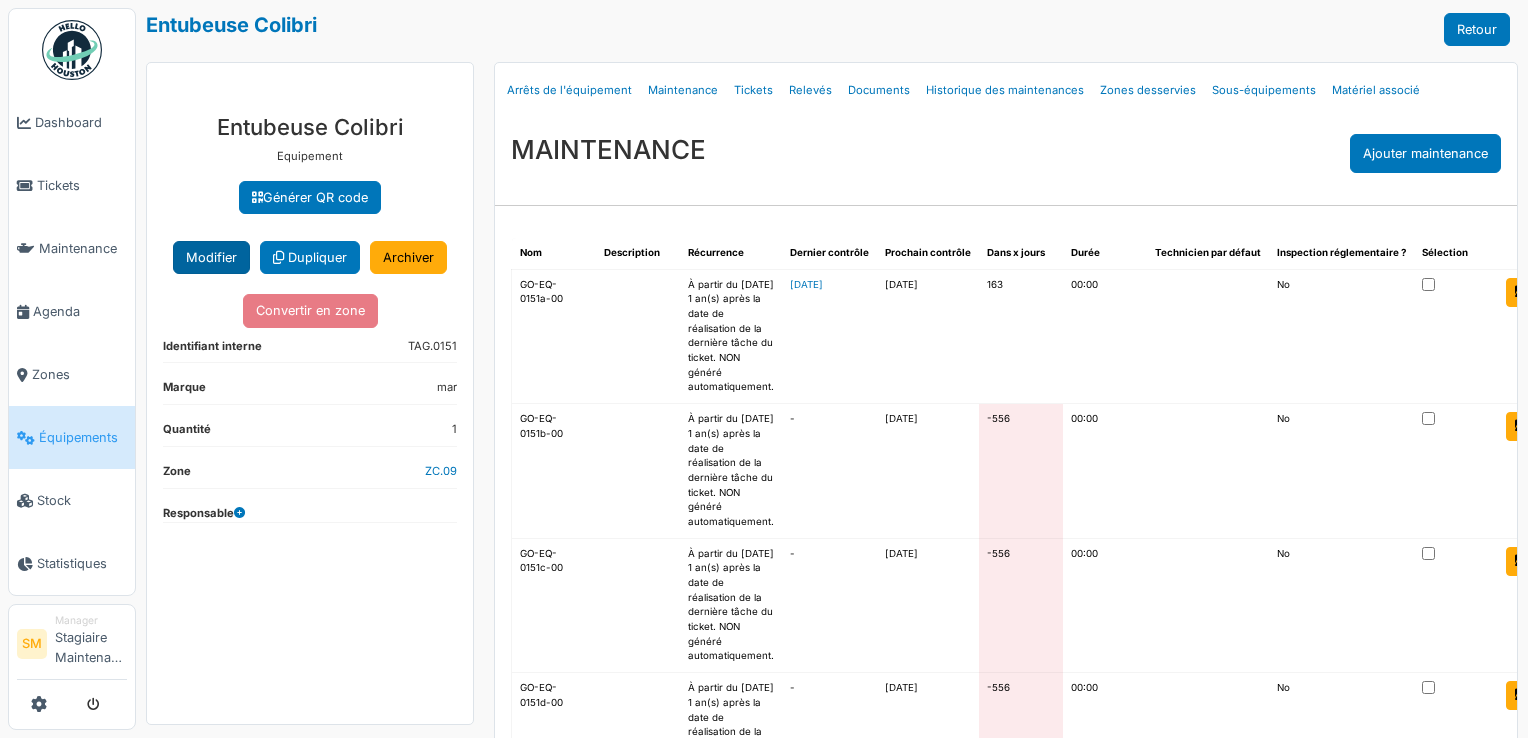 click on "Modifier" at bounding box center (211, 257) 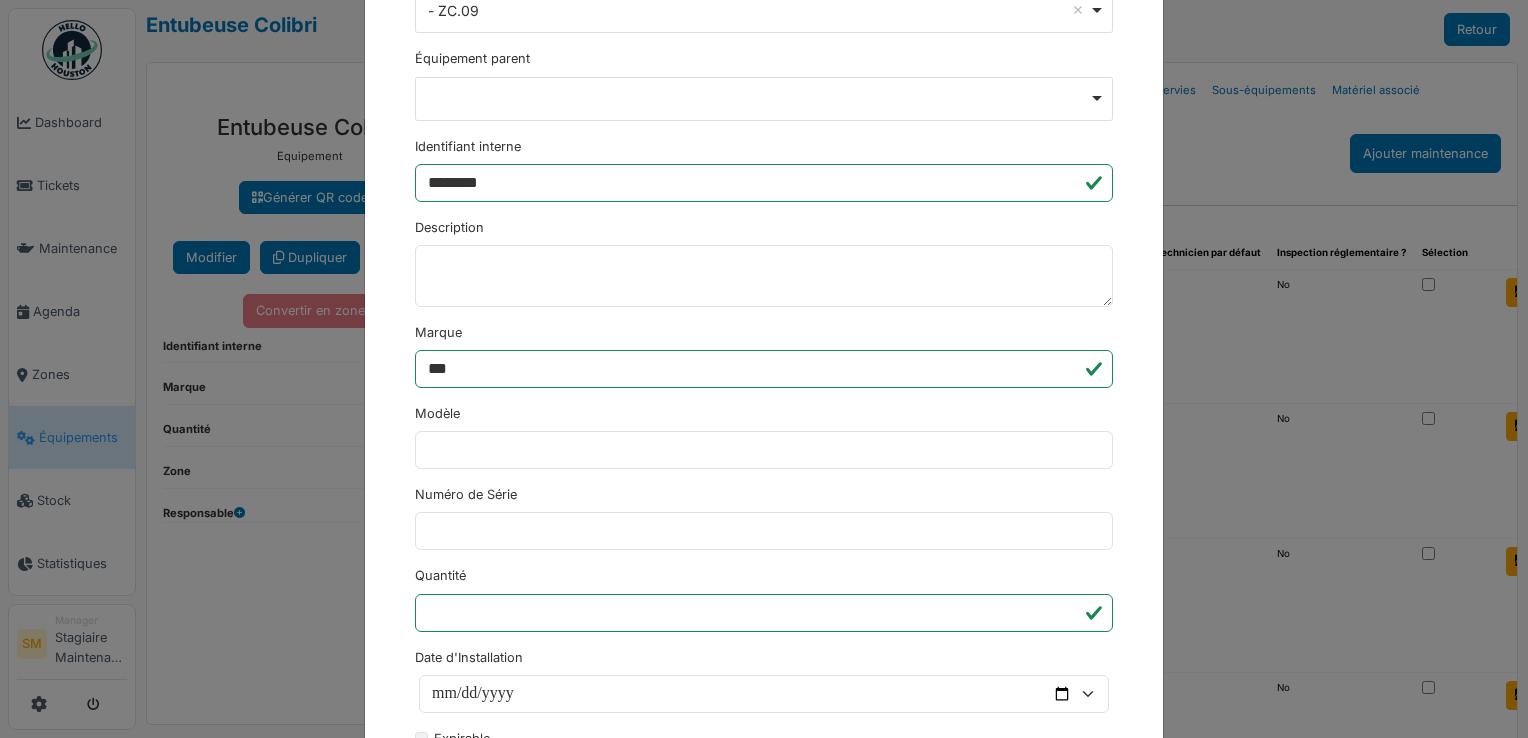 scroll, scrollTop: 348, scrollLeft: 0, axis: vertical 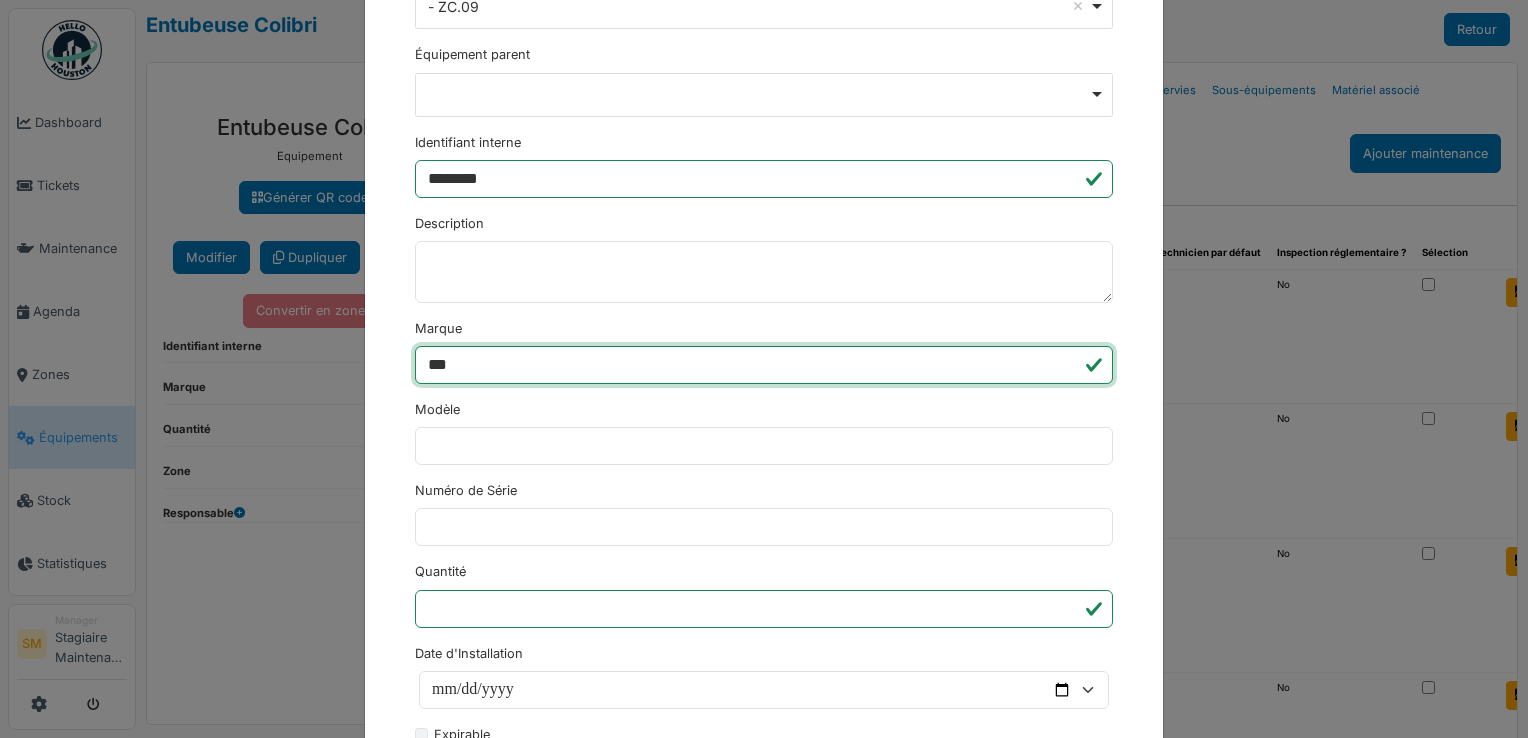 click on "***" at bounding box center [764, 365] 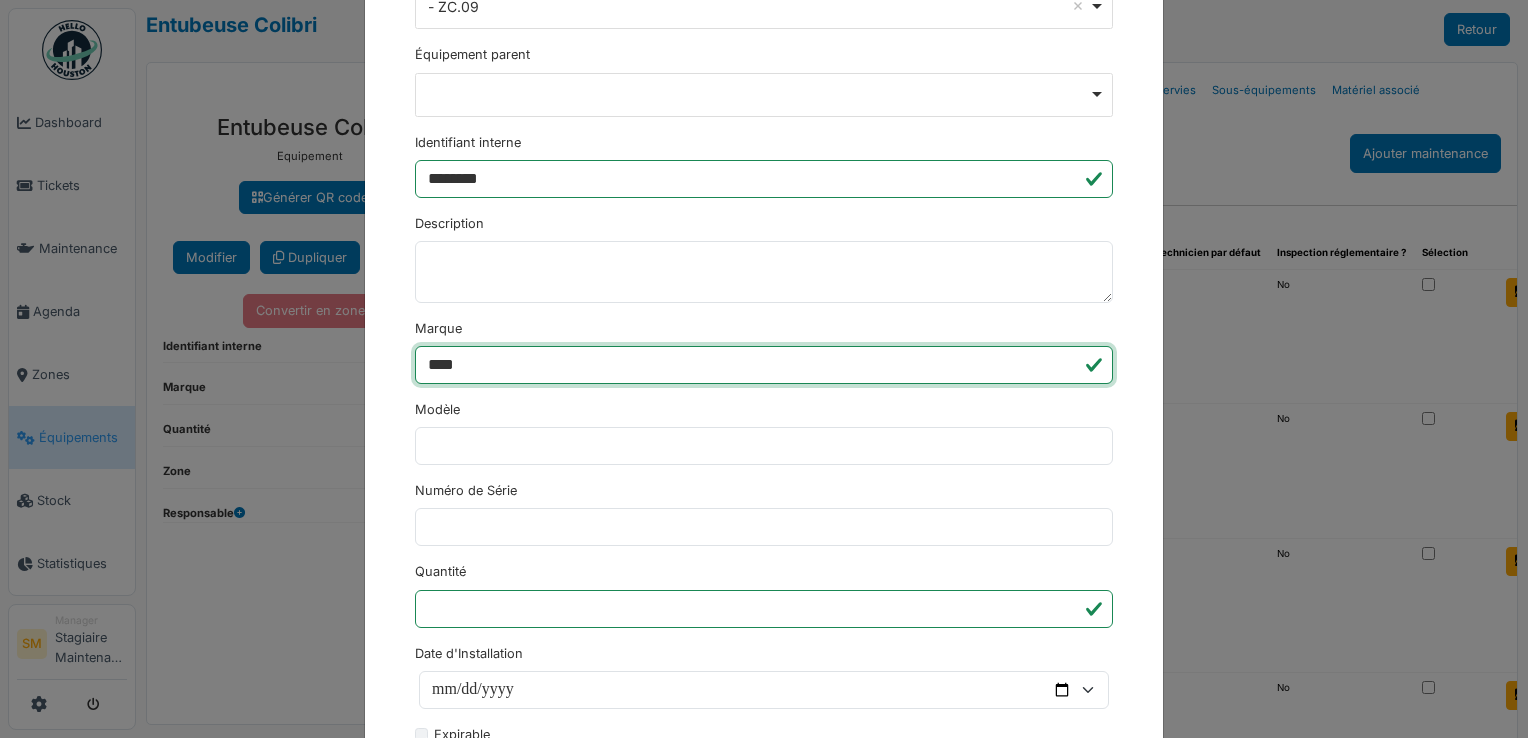 type on "**********" 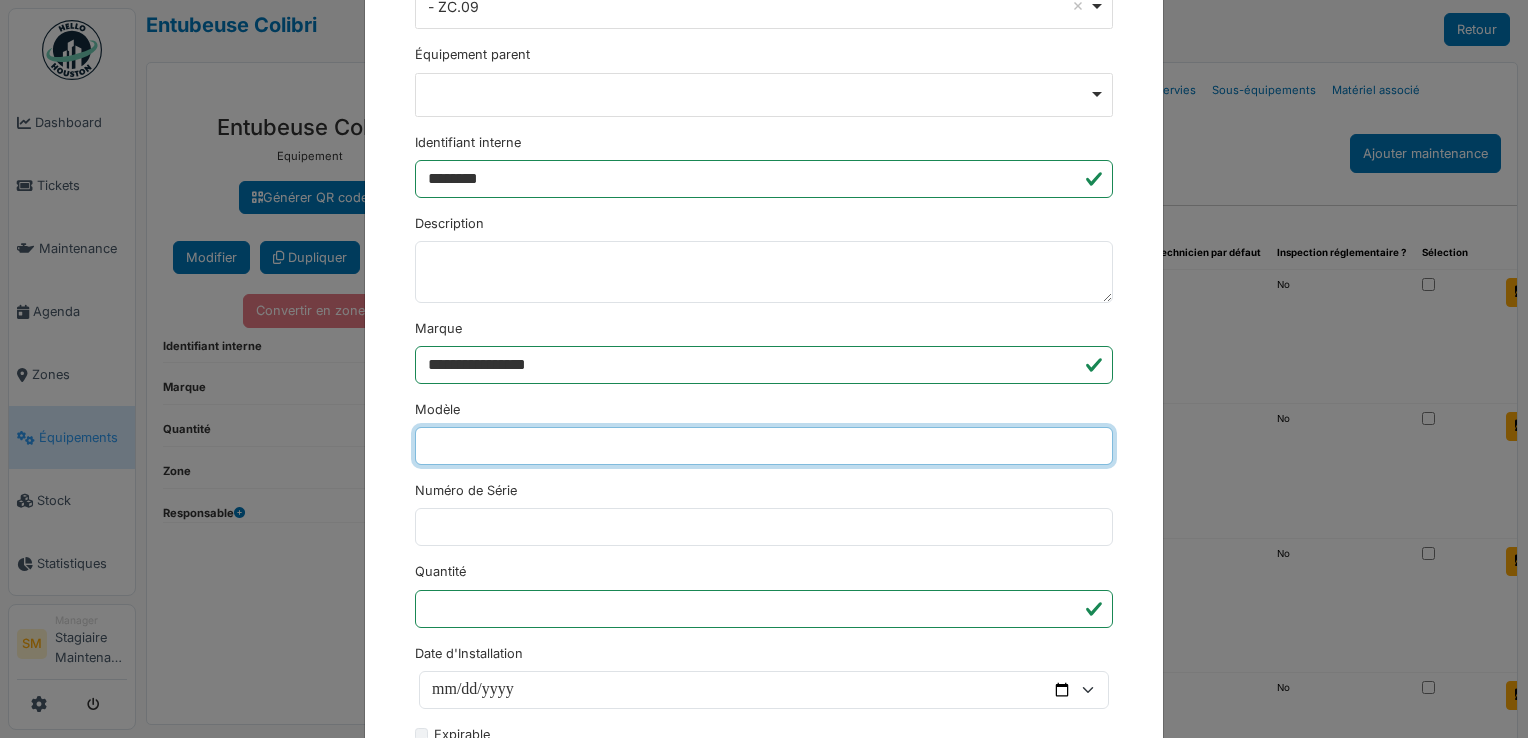 click on "Modèle" at bounding box center (764, 446) 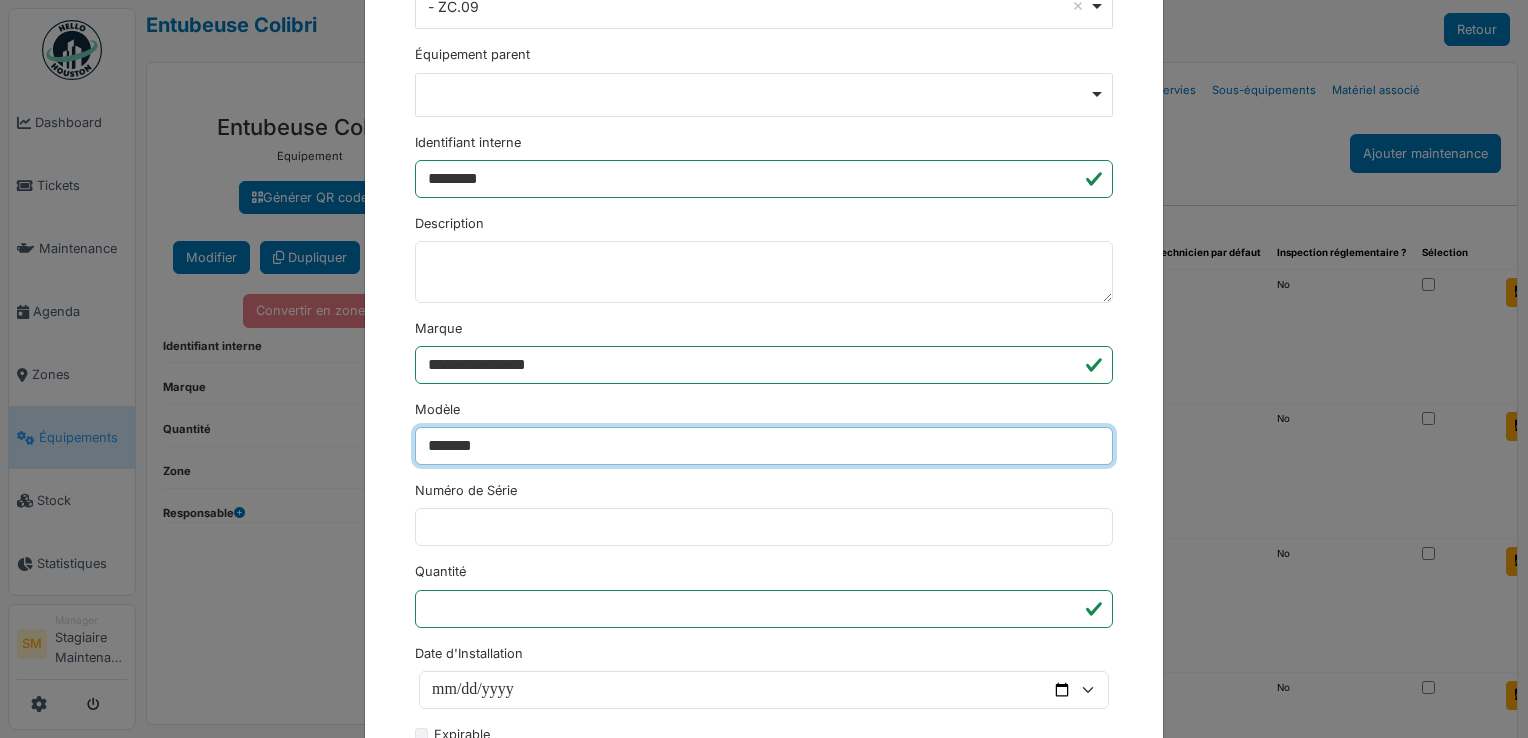 type on "*******" 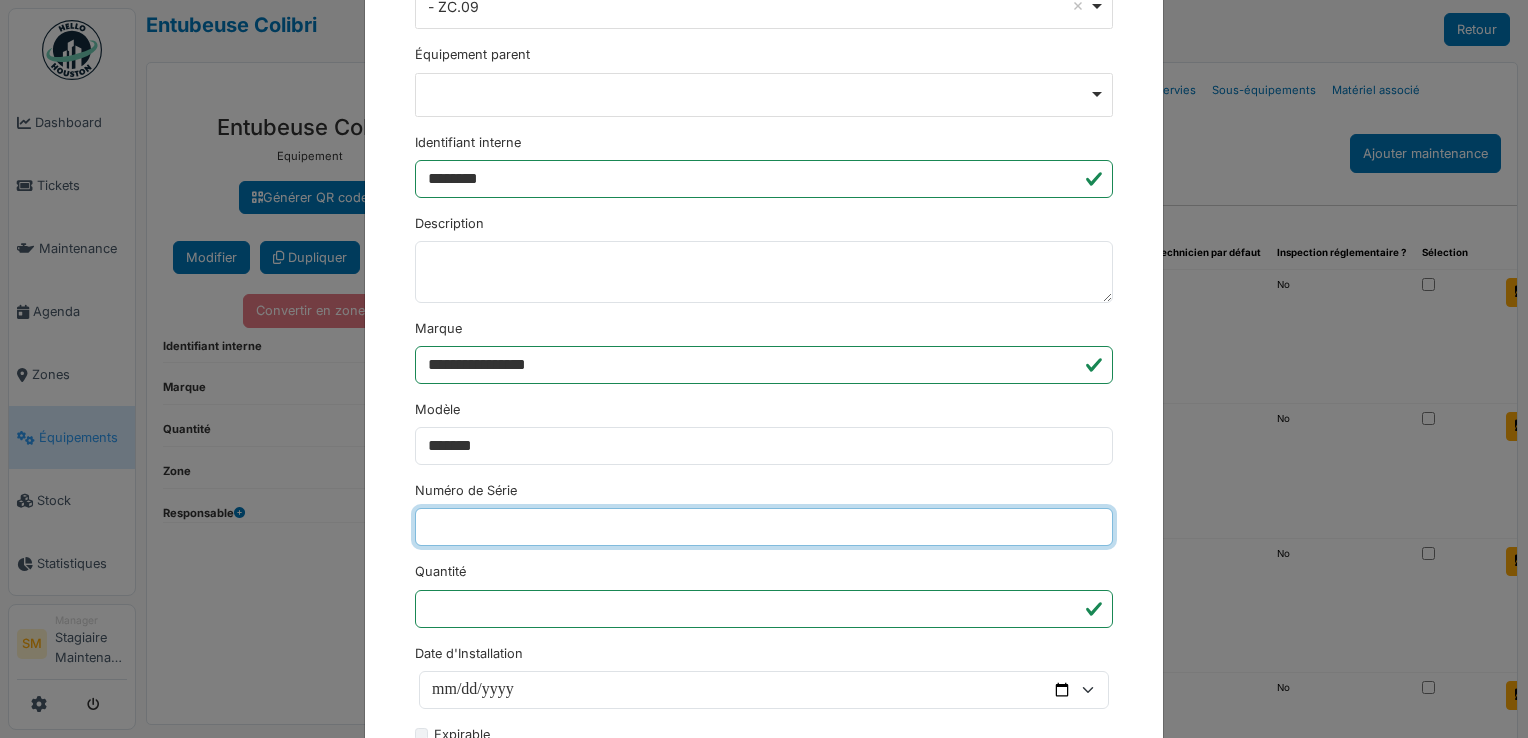 click on "Numéro de Série" at bounding box center (764, 527) 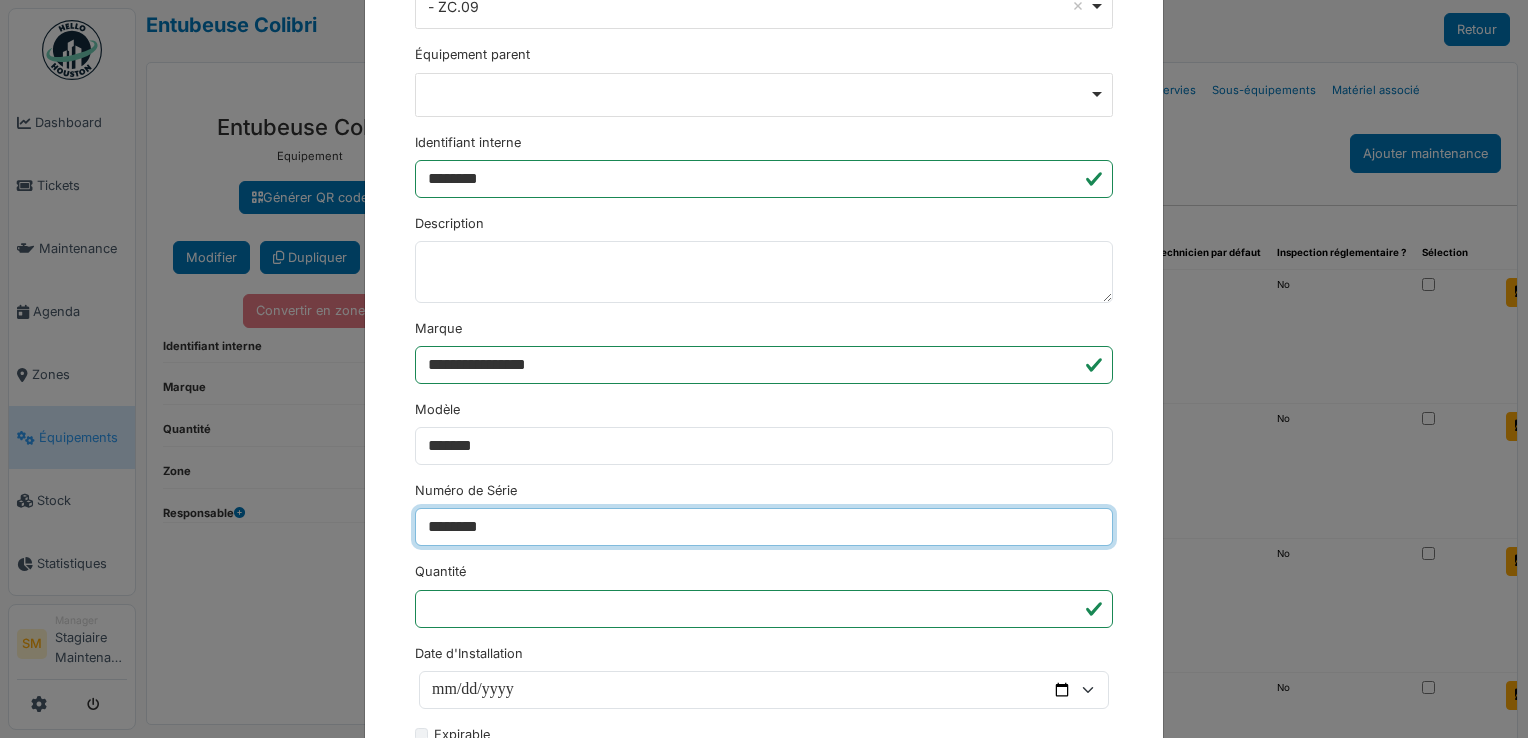 type on "********" 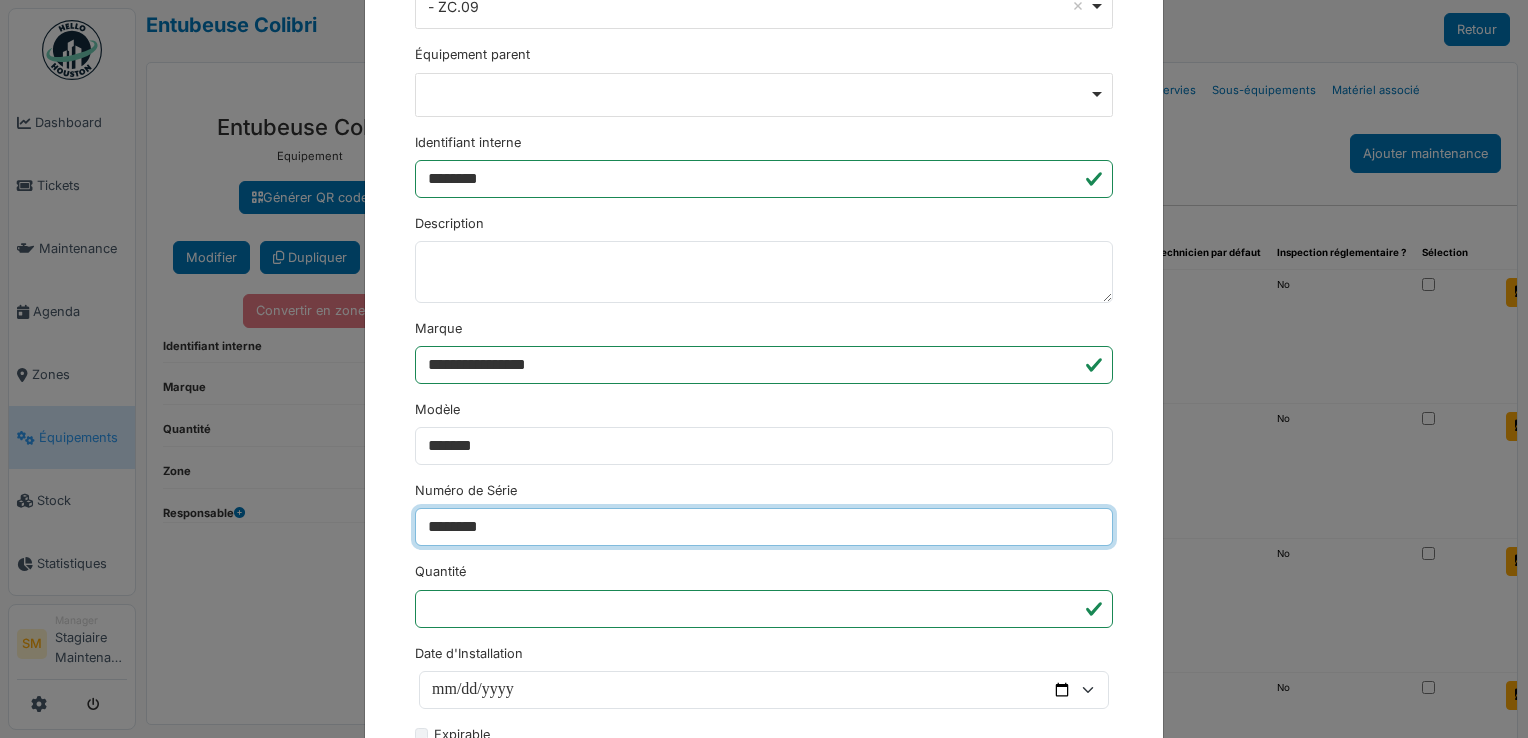click on "********" at bounding box center [453, 1212] 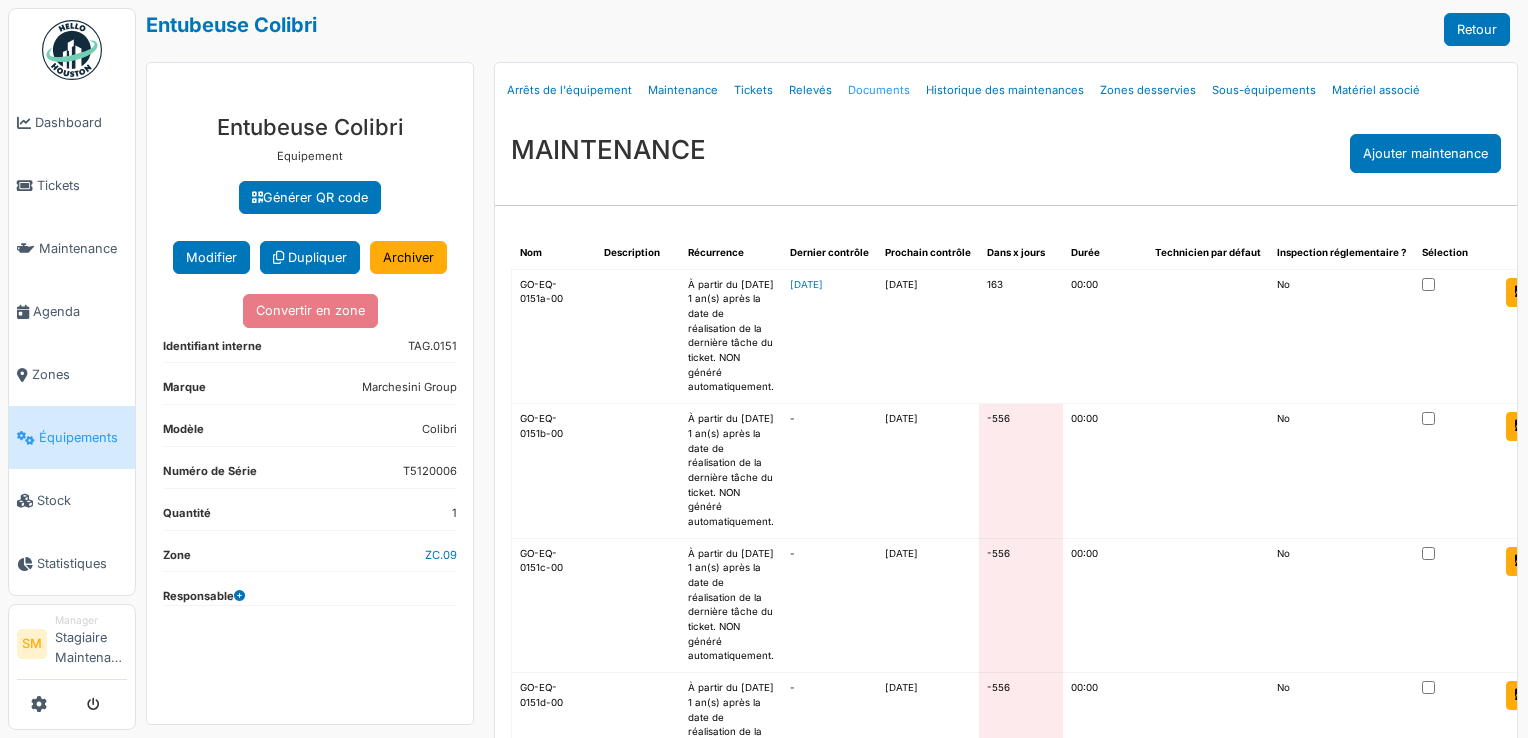 click on "Documents" at bounding box center (879, 90) 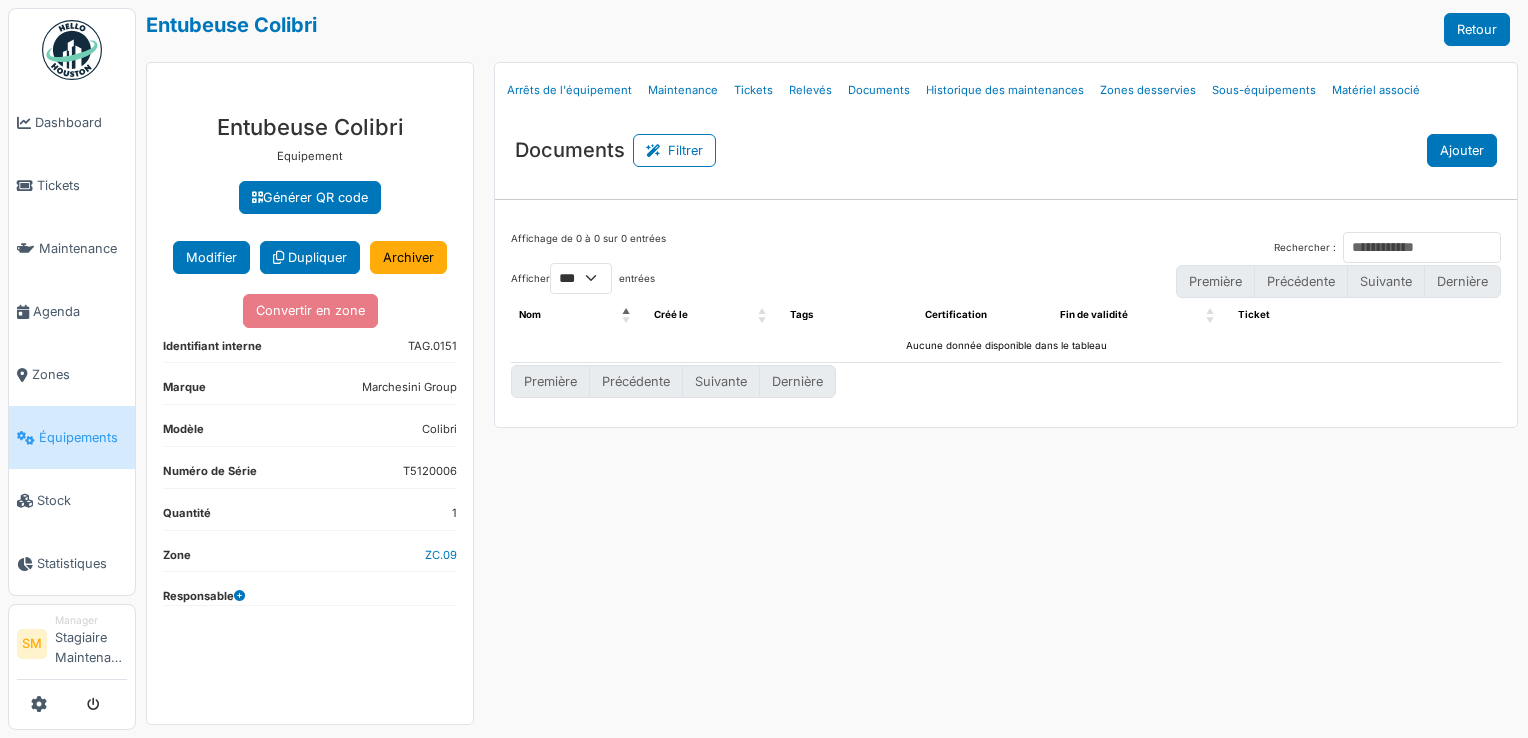 click on "Ajouter" at bounding box center [1462, 150] 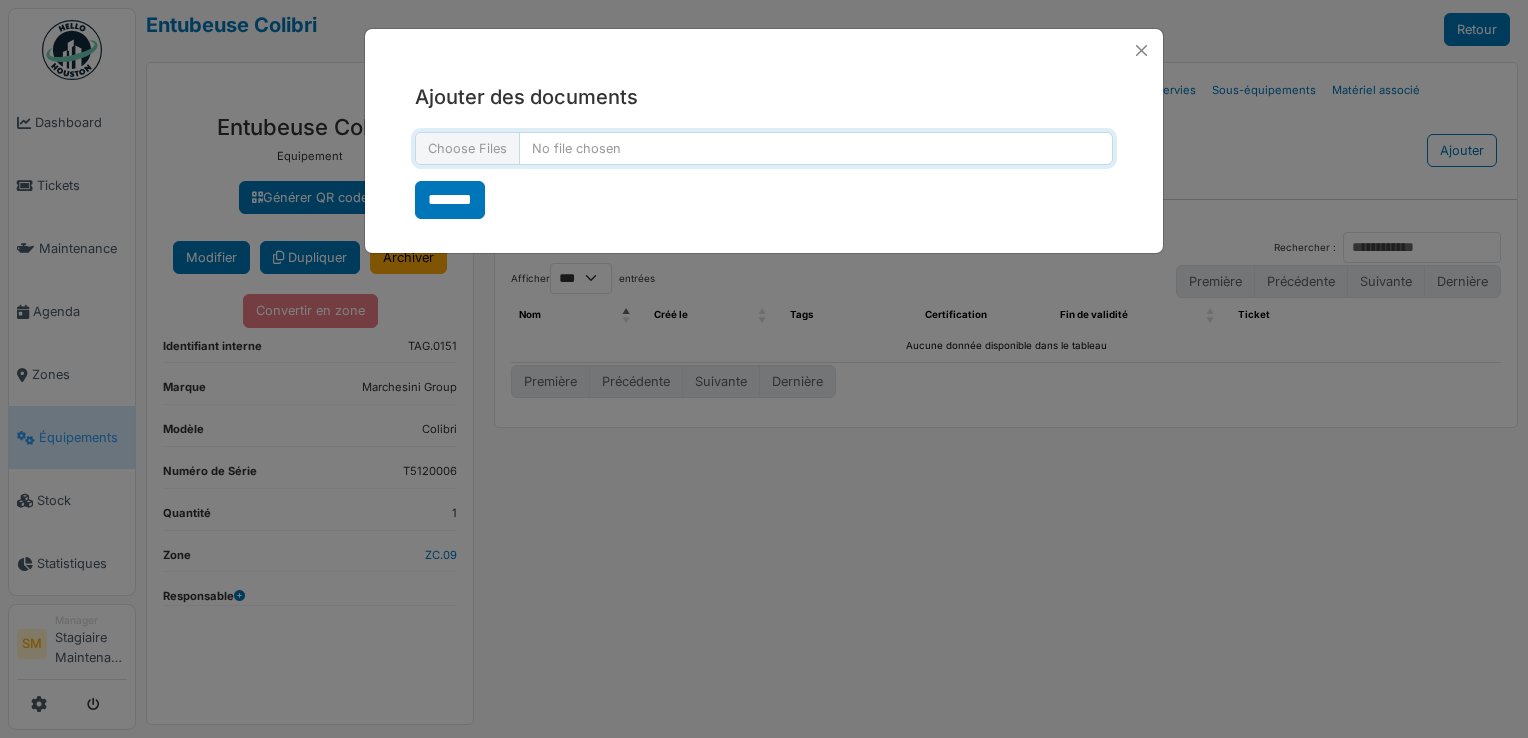 click at bounding box center [764, 148] 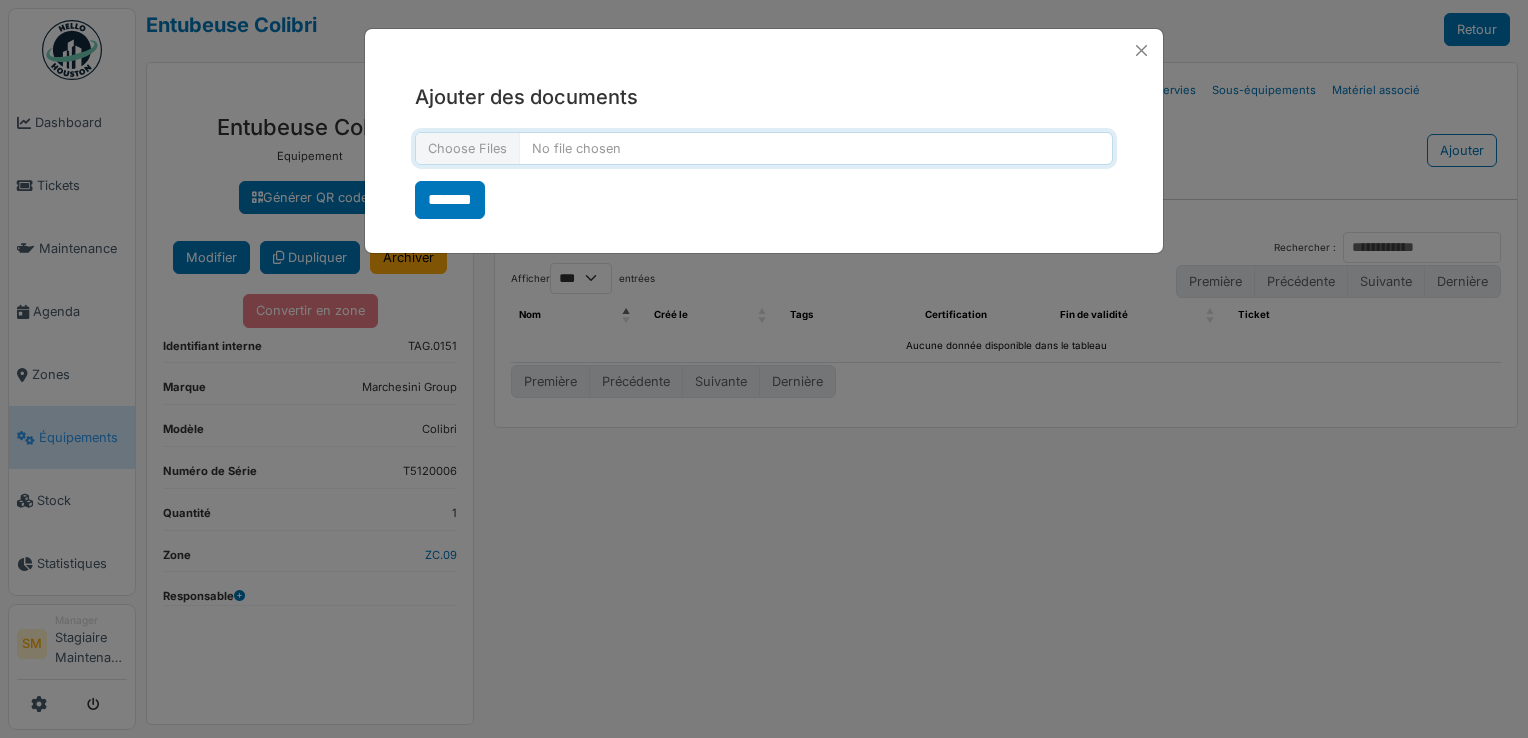 type on "**********" 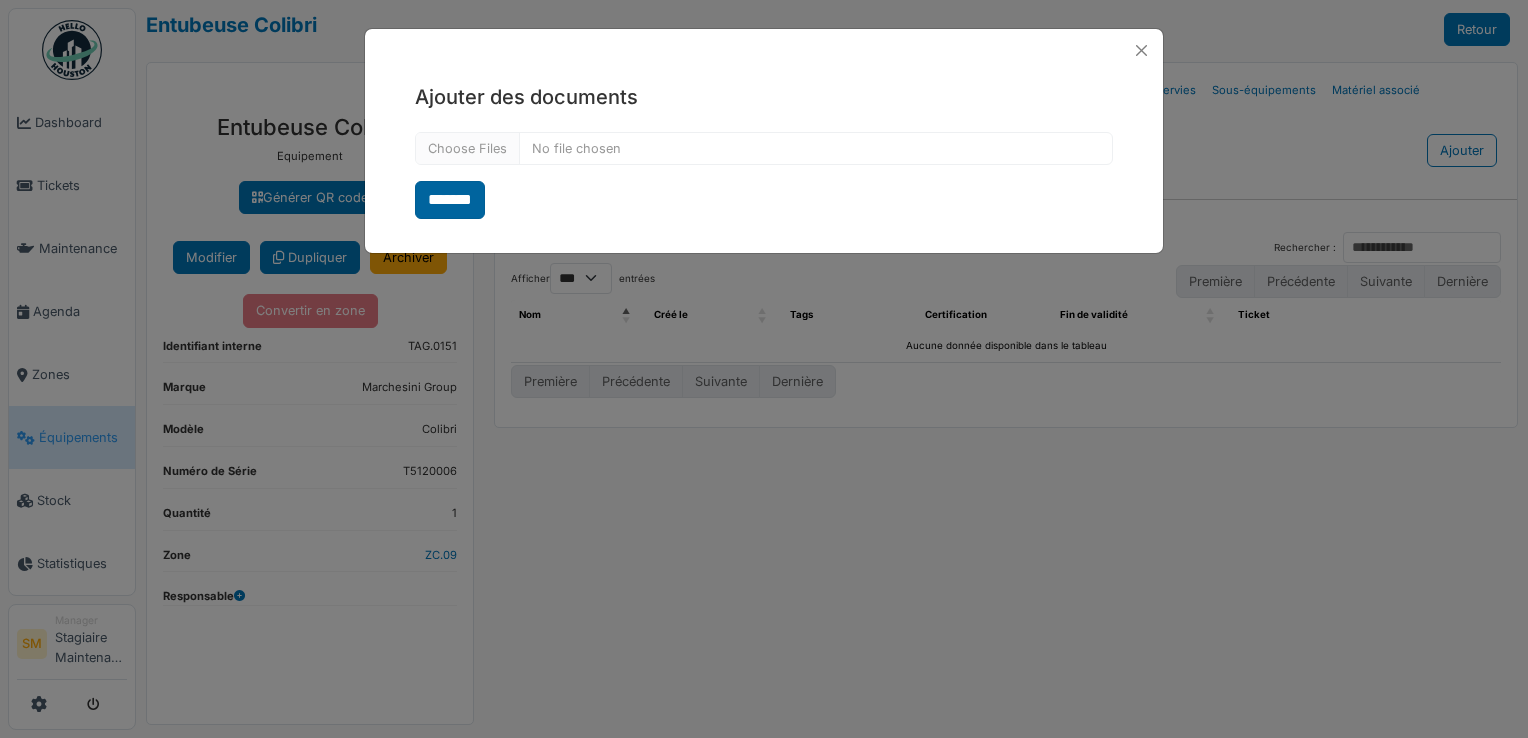 click on "*******" at bounding box center (450, 200) 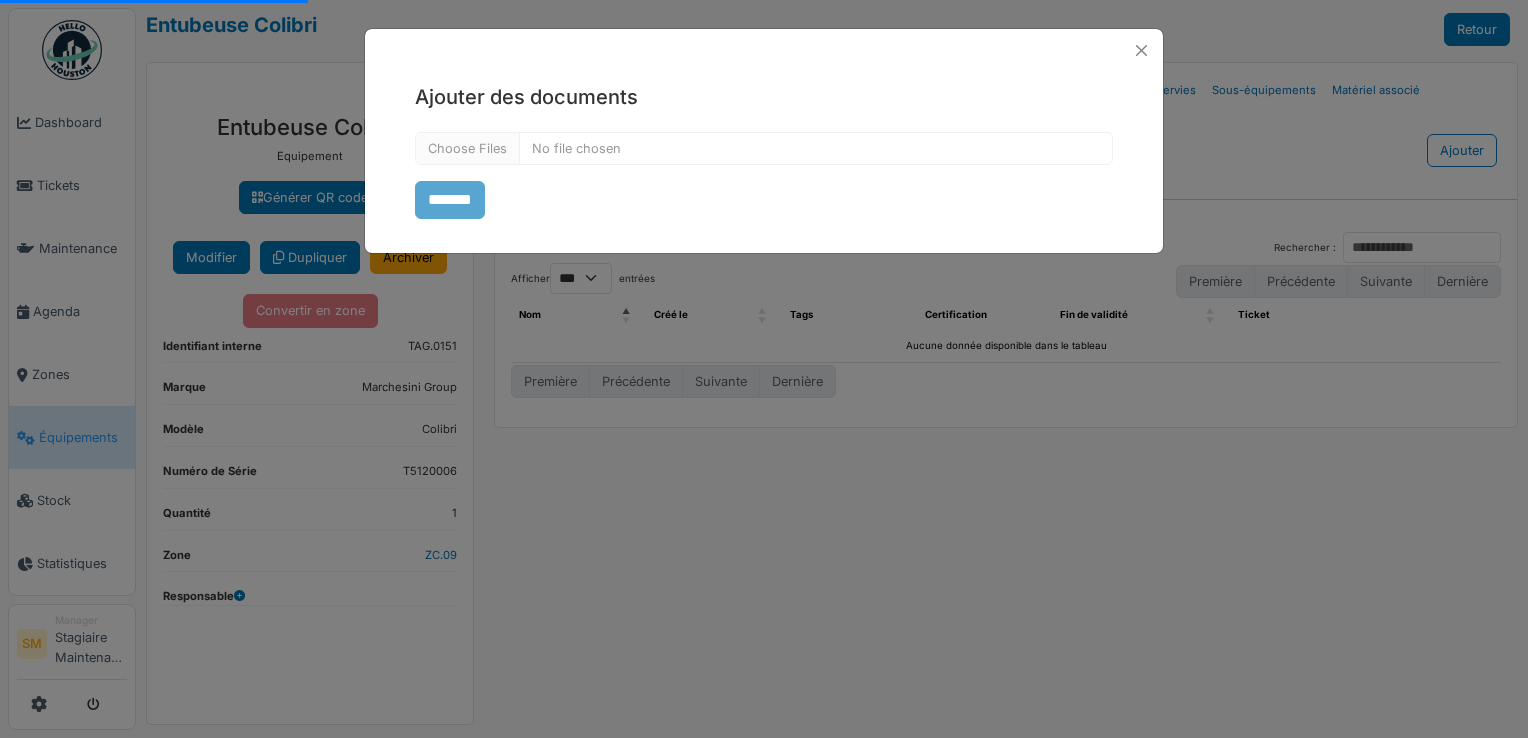 select on "***" 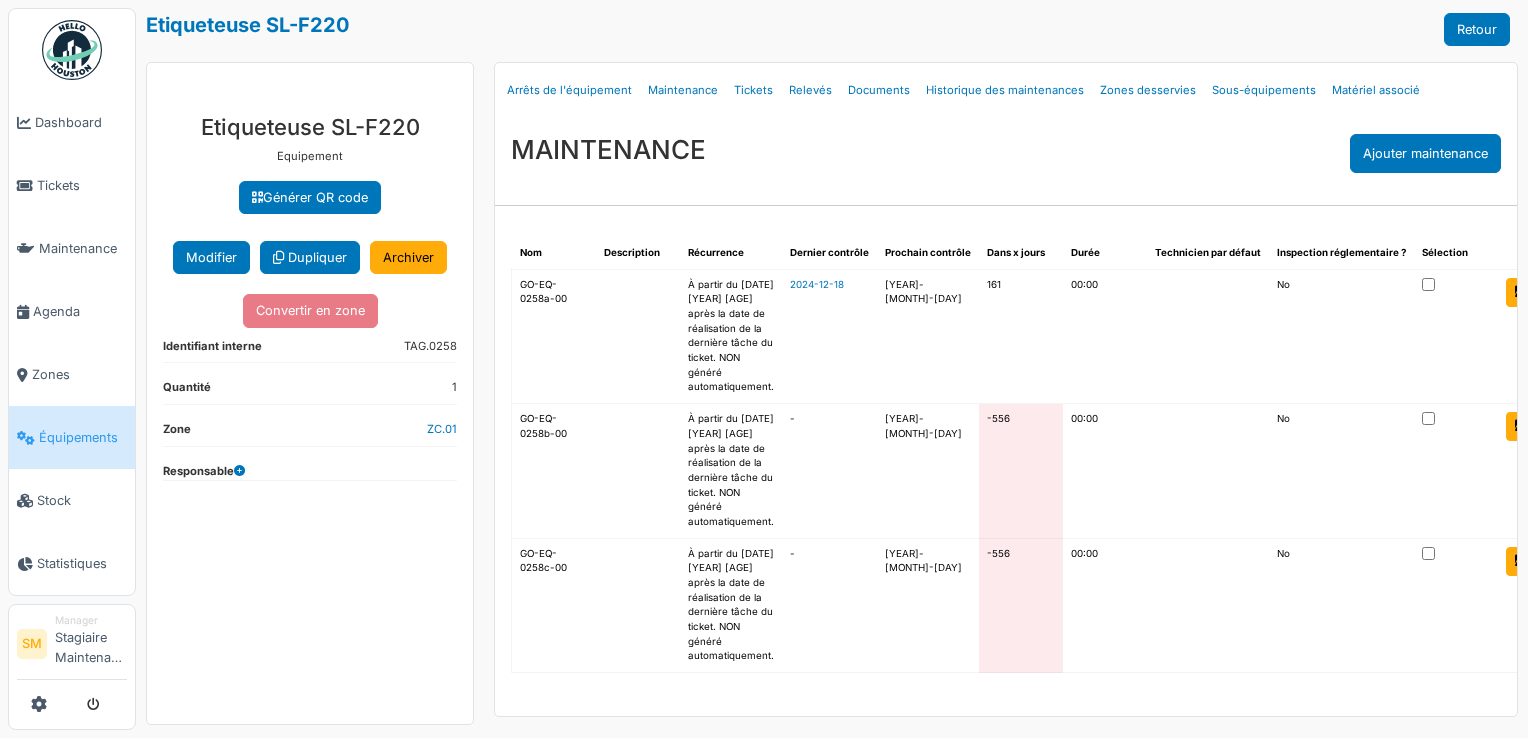 scroll, scrollTop: 0, scrollLeft: 0, axis: both 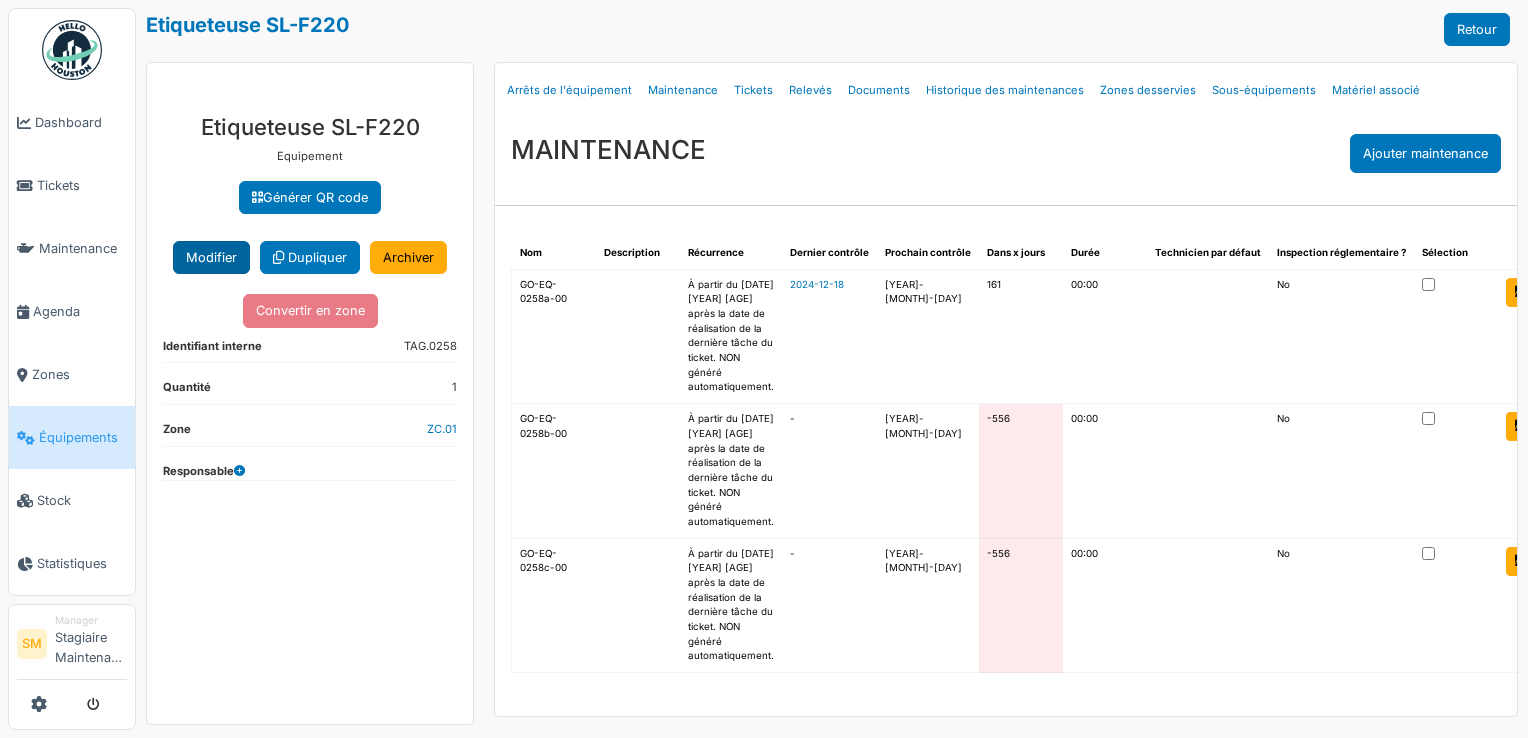 click on "Modifier" at bounding box center (211, 257) 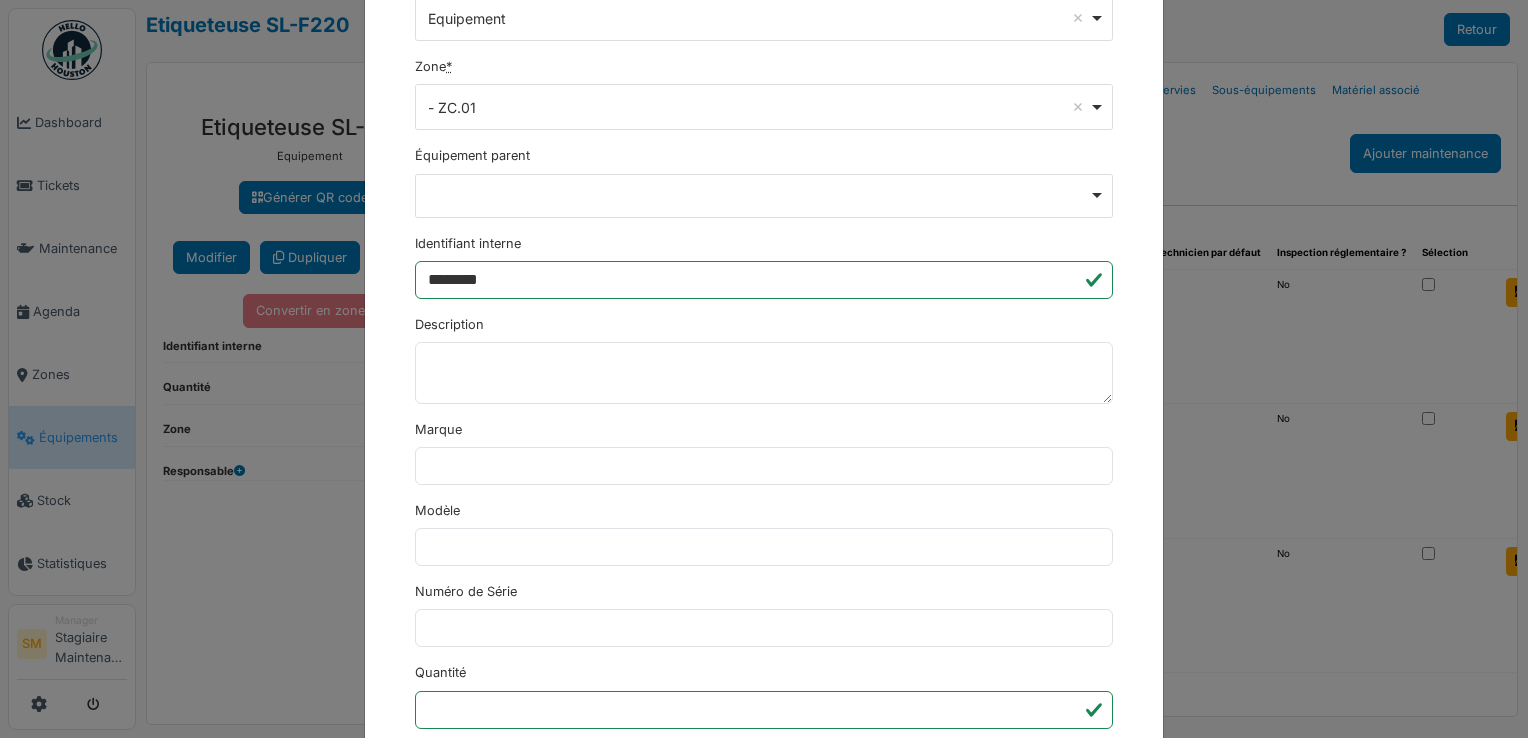 scroll, scrollTop: 248, scrollLeft: 0, axis: vertical 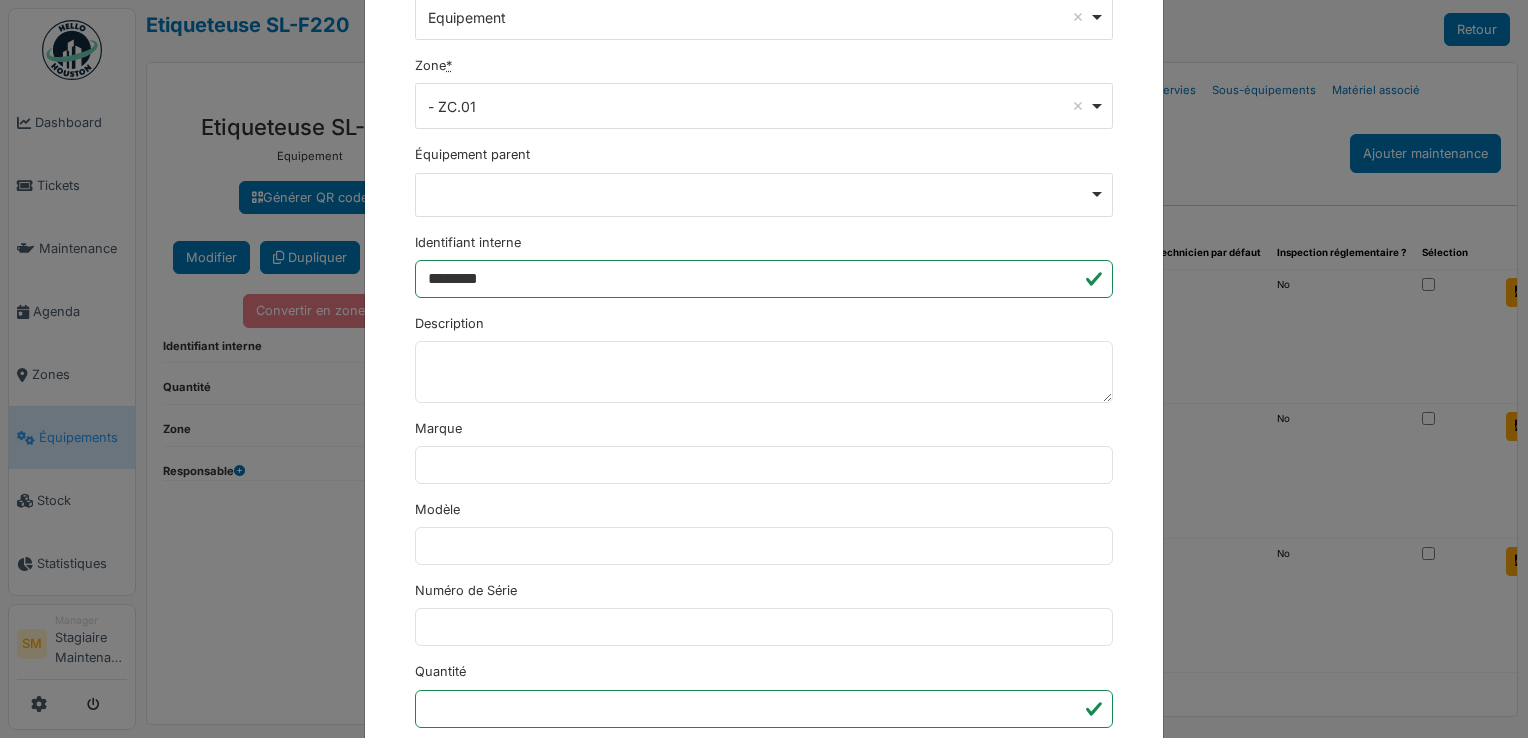click on "Modèle" at bounding box center (764, 532) 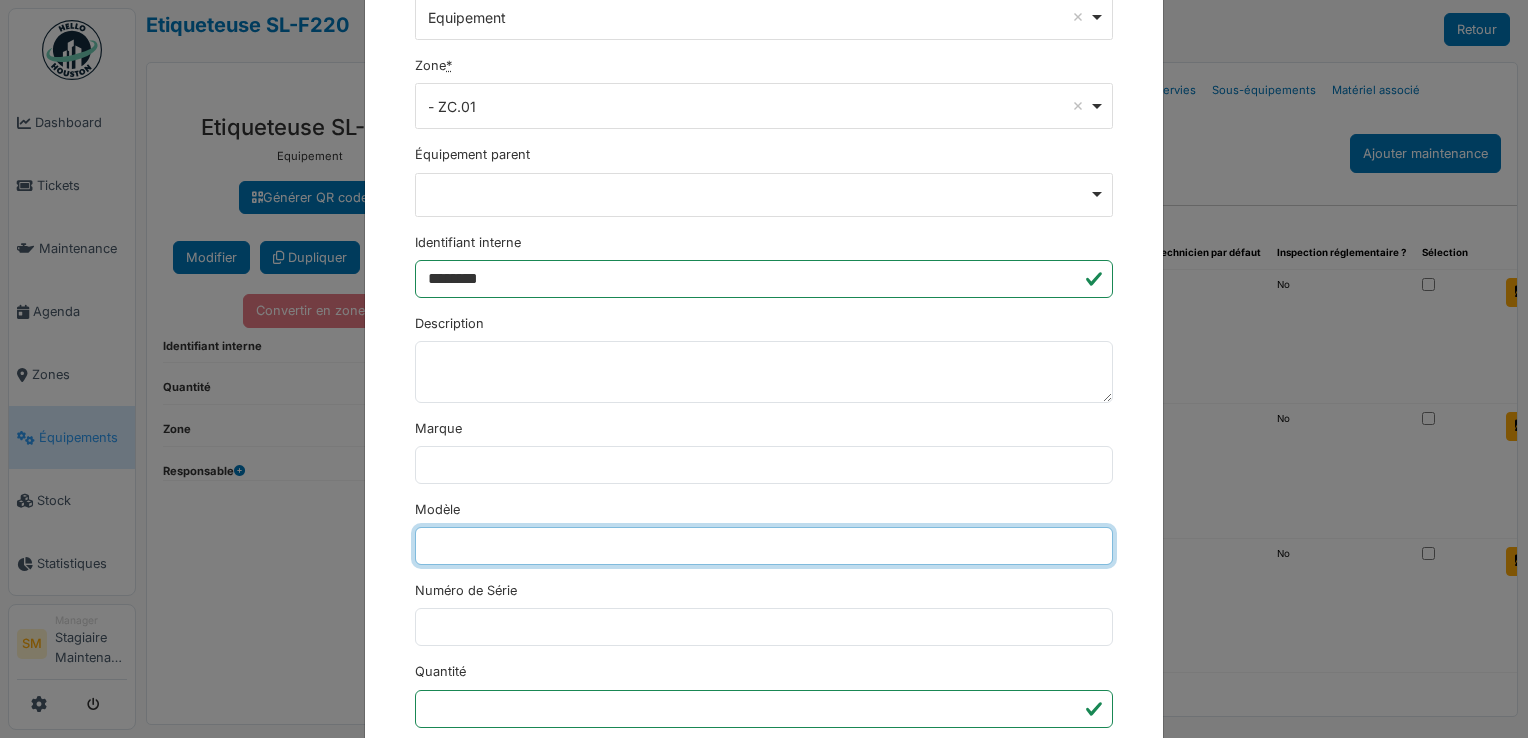 click on "Modèle" at bounding box center [764, 546] 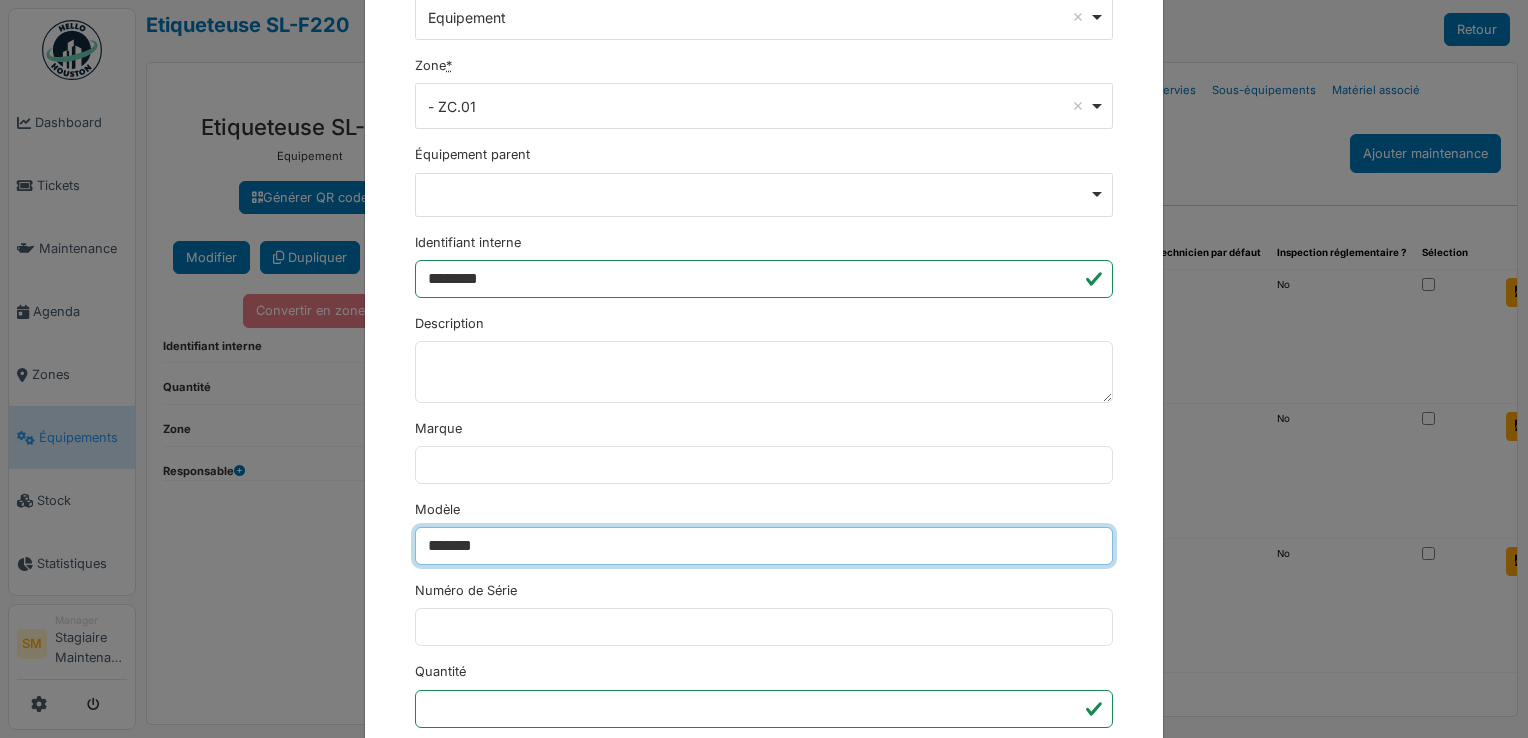 type on "*******" 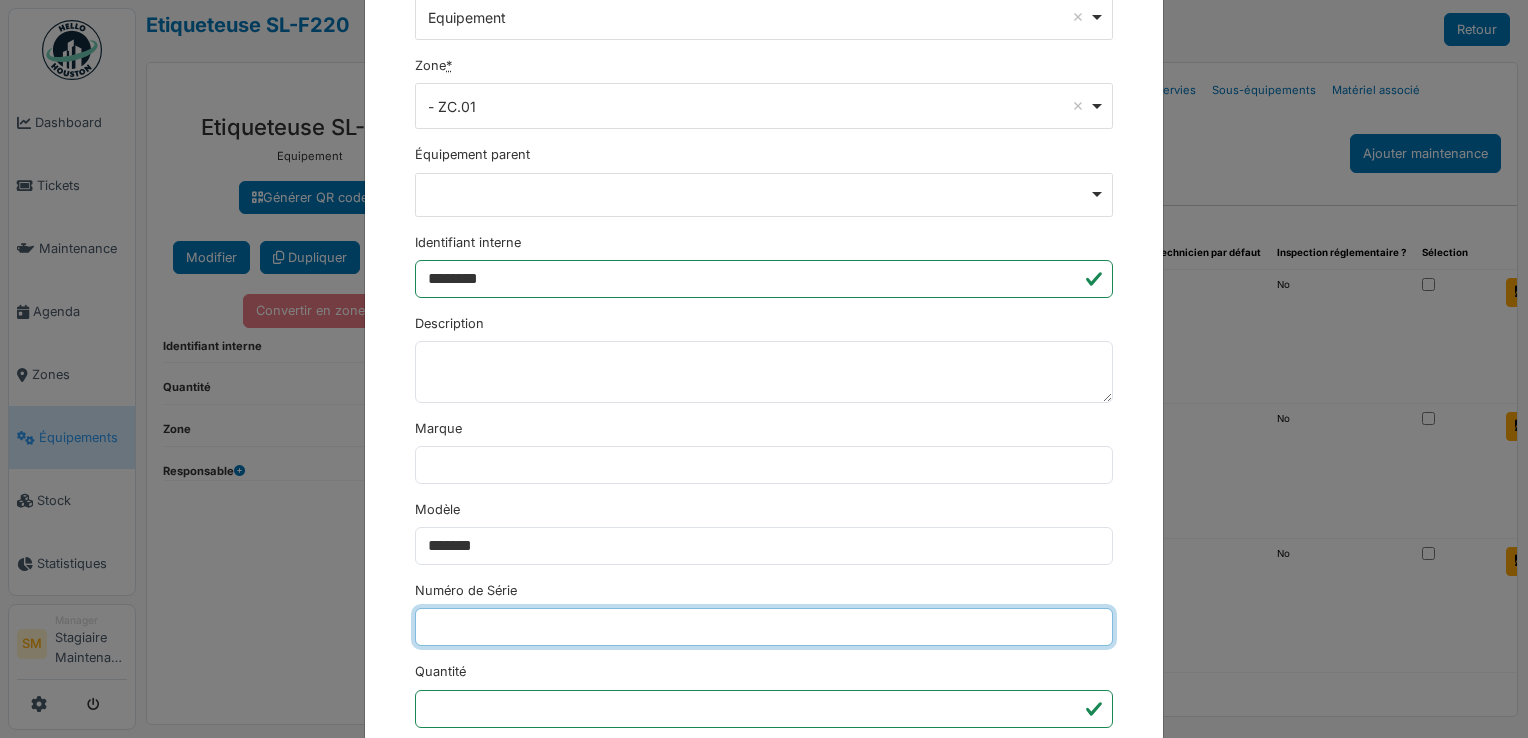 click on "Numéro de Série" at bounding box center [764, 627] 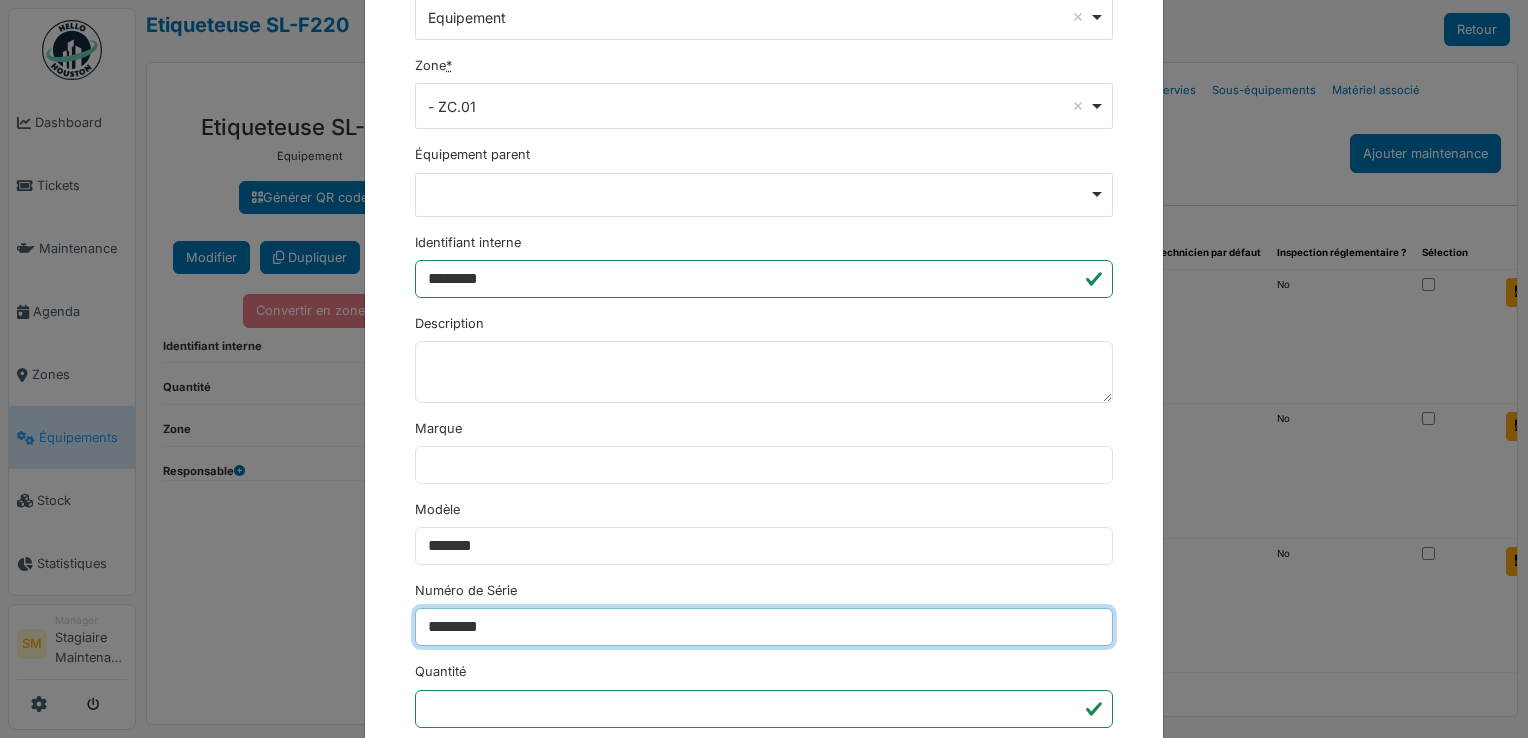 type on "********" 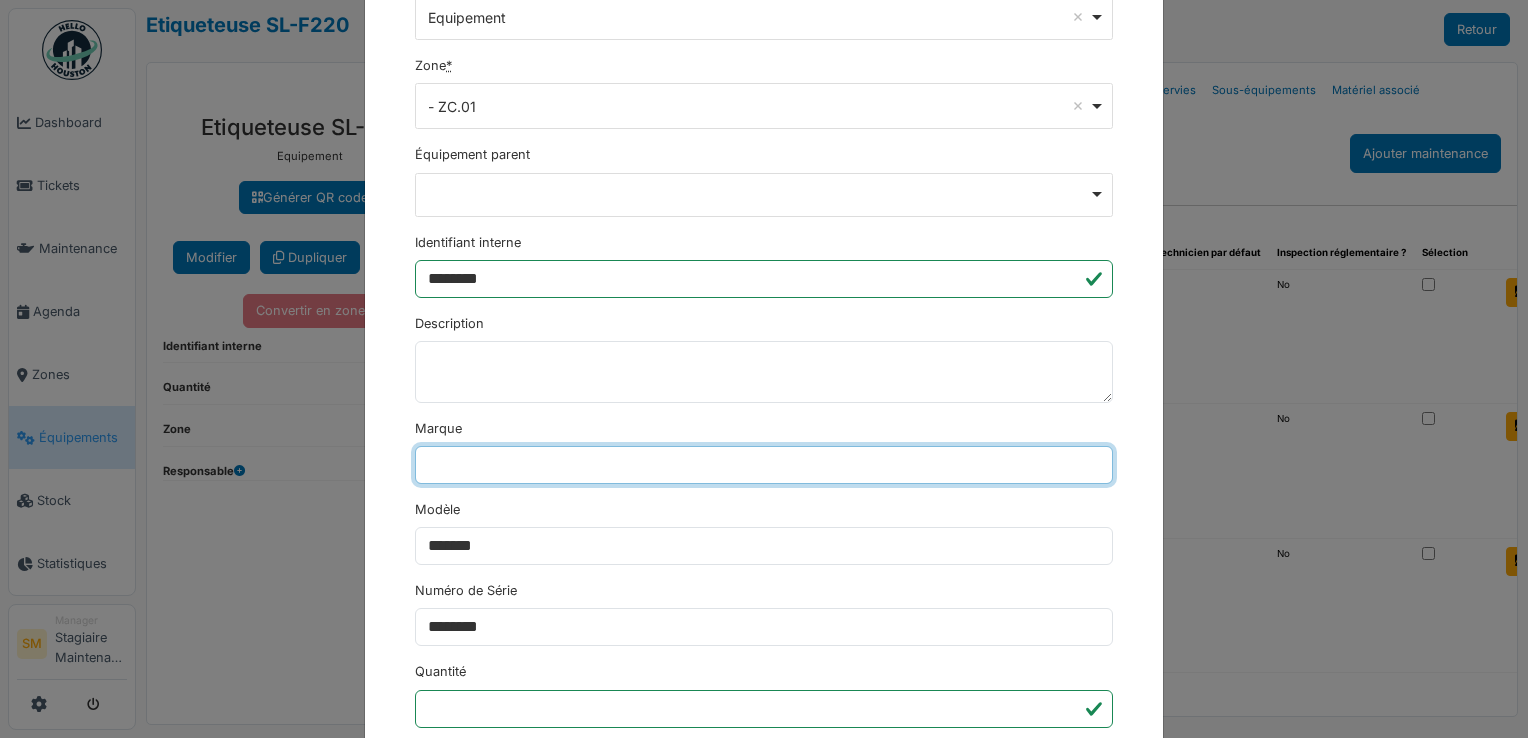 click on "Marque" at bounding box center [764, 465] 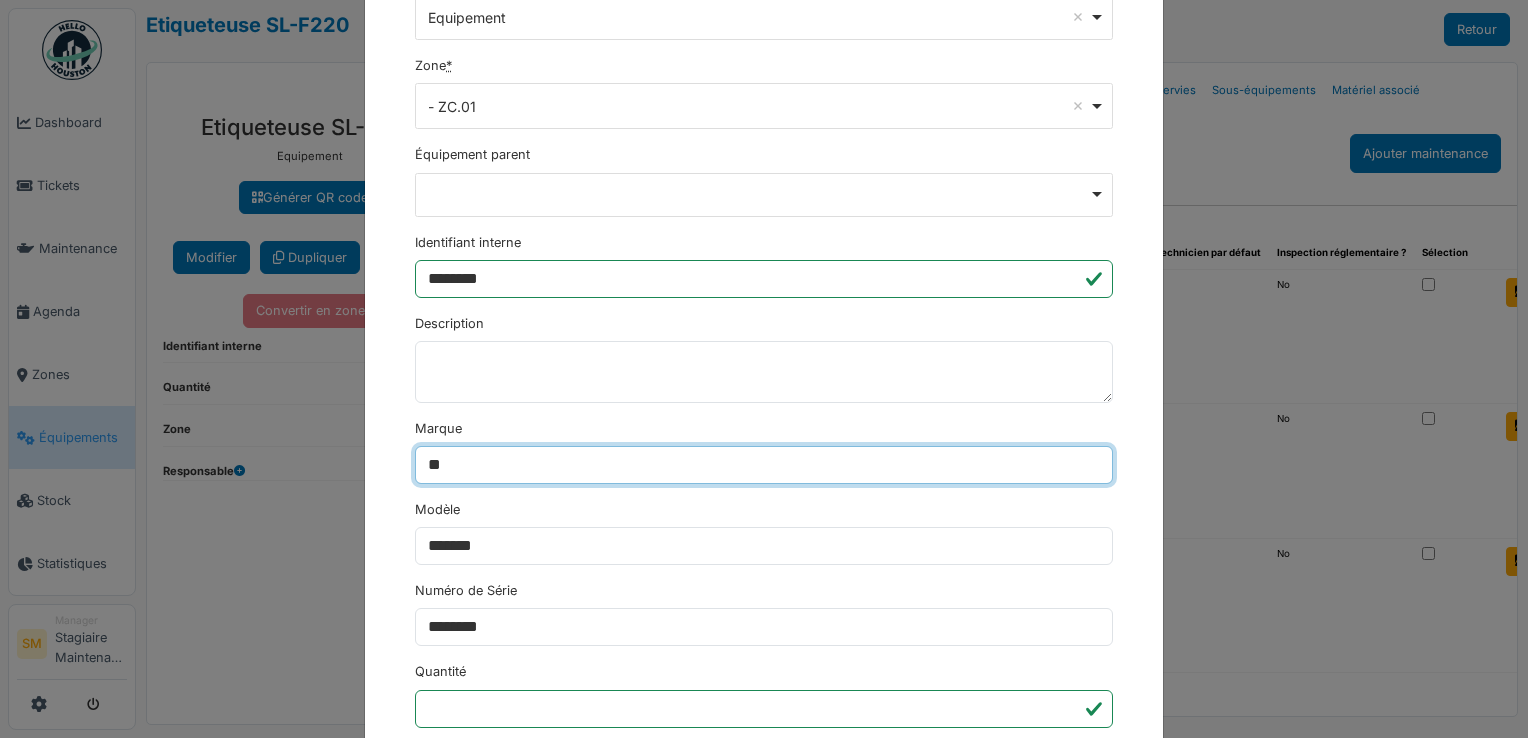 type on "**********" 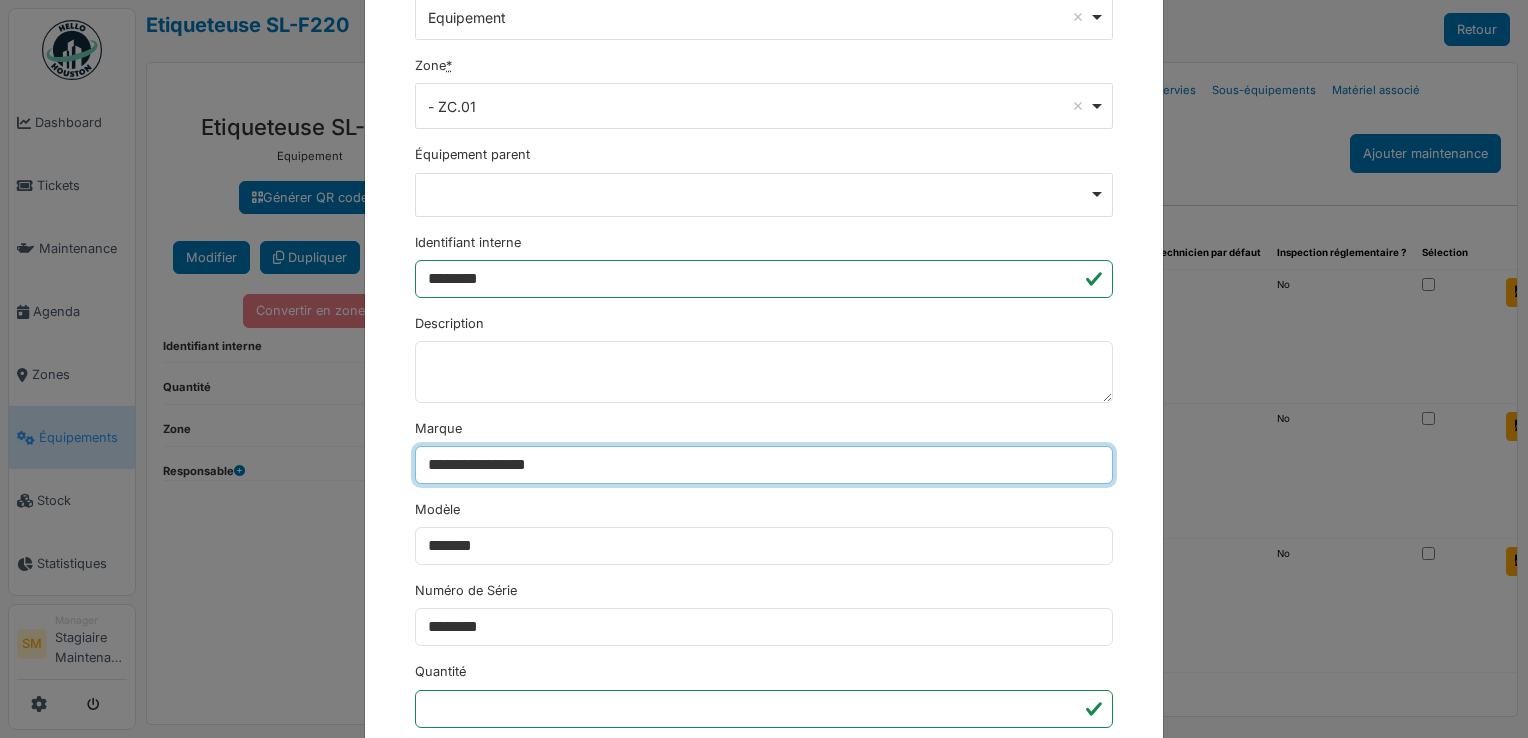 drag, startPoint x: 737, startPoint y: 20, endPoint x: 873, endPoint y: 188, distance: 216.1481 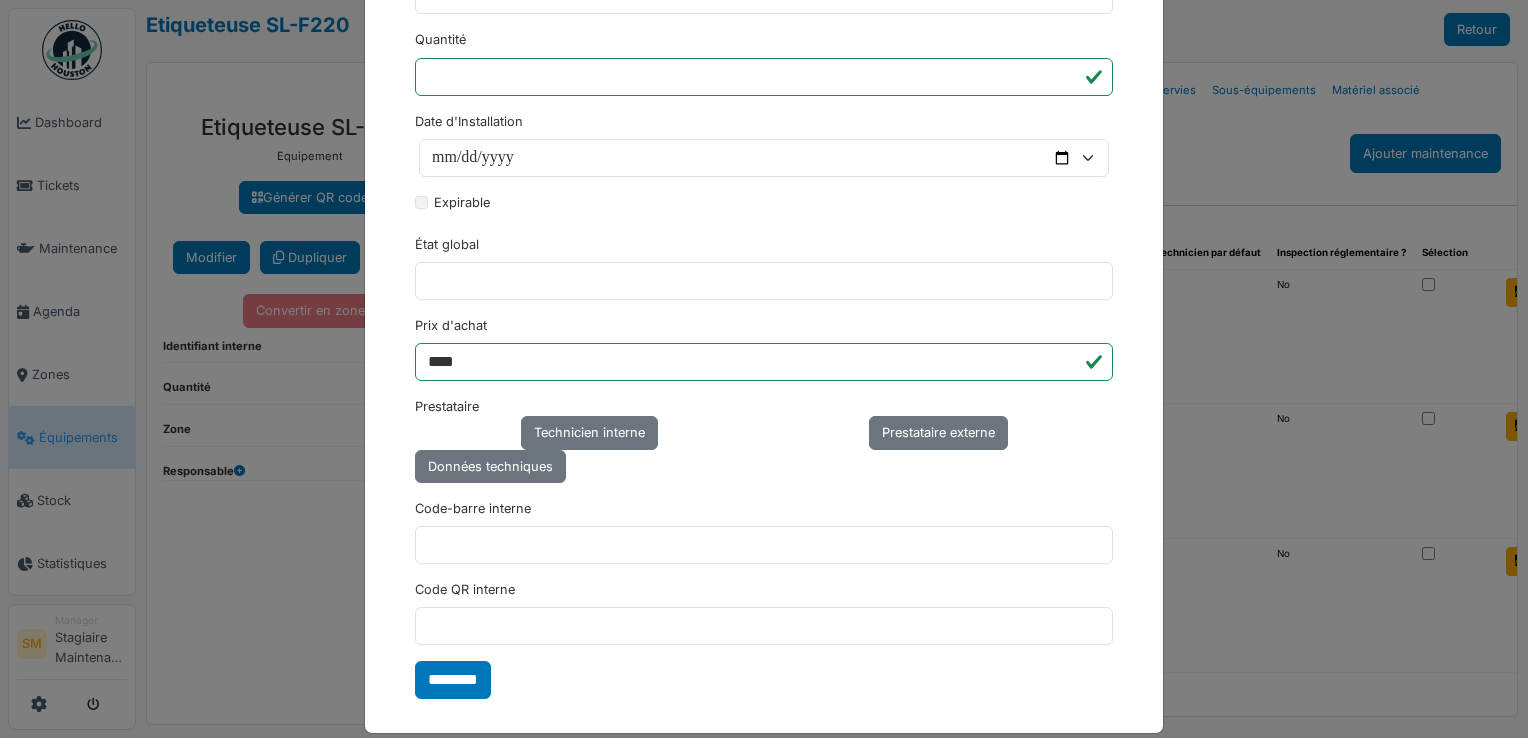 scroll, scrollTop: 896, scrollLeft: 0, axis: vertical 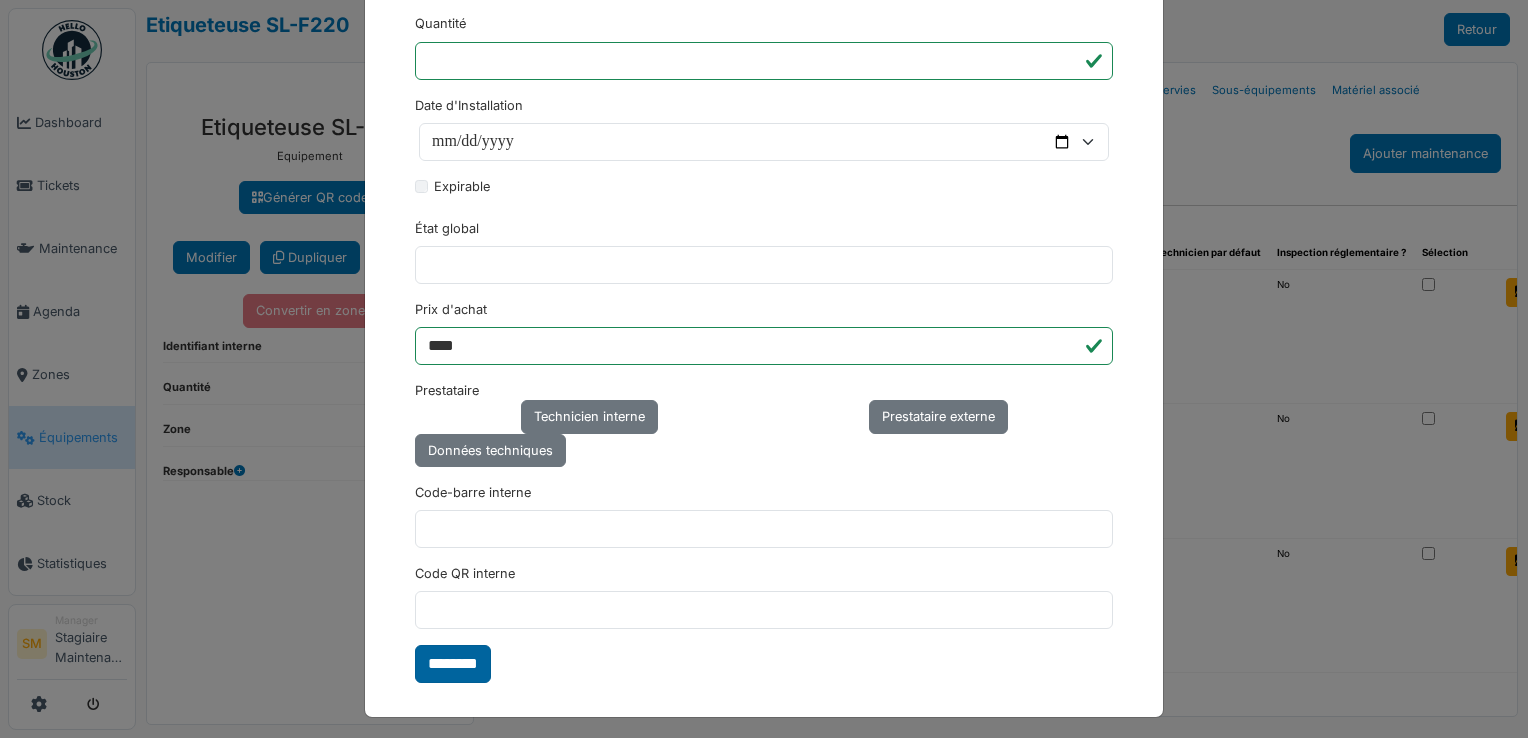 click on "********" at bounding box center (453, 664) 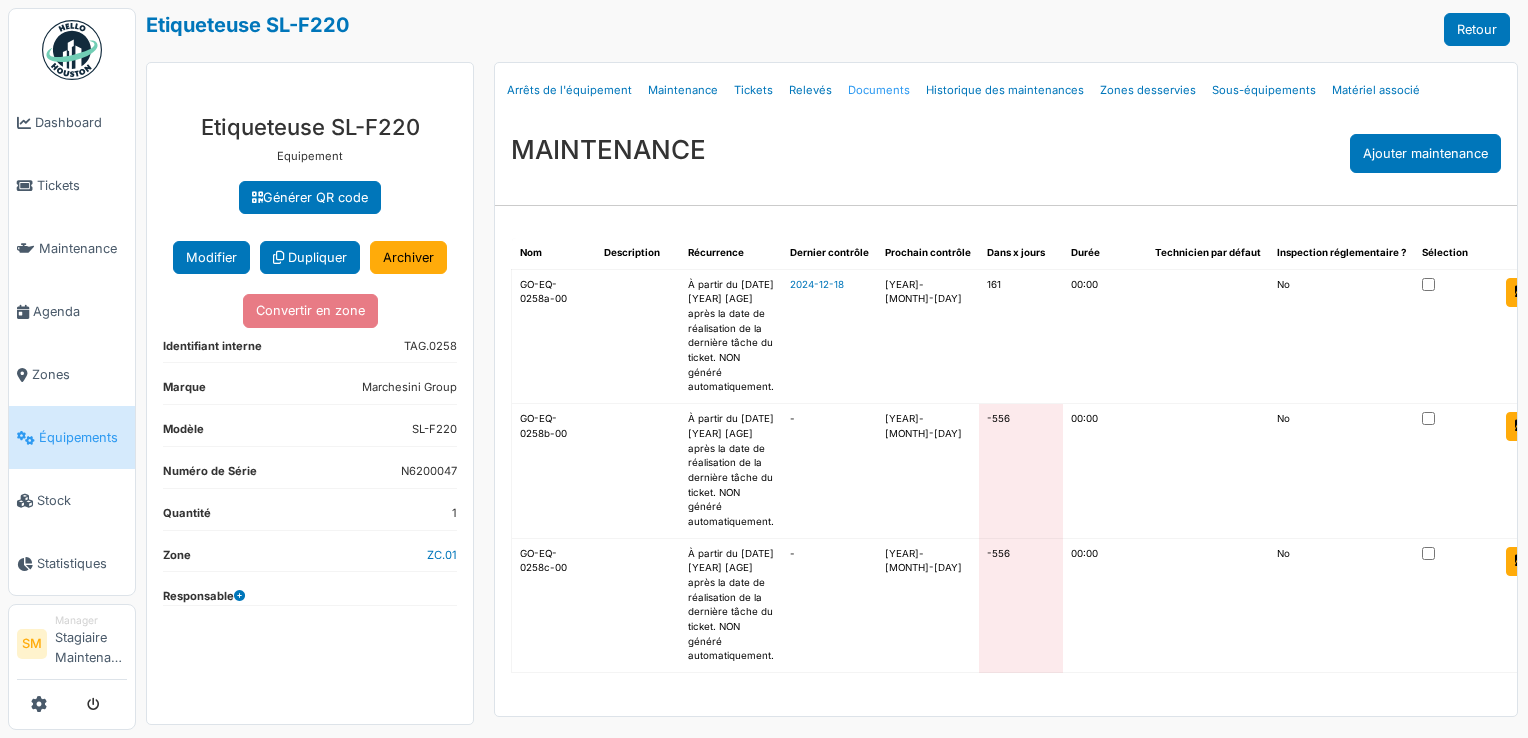 click on "Documents" at bounding box center (879, 90) 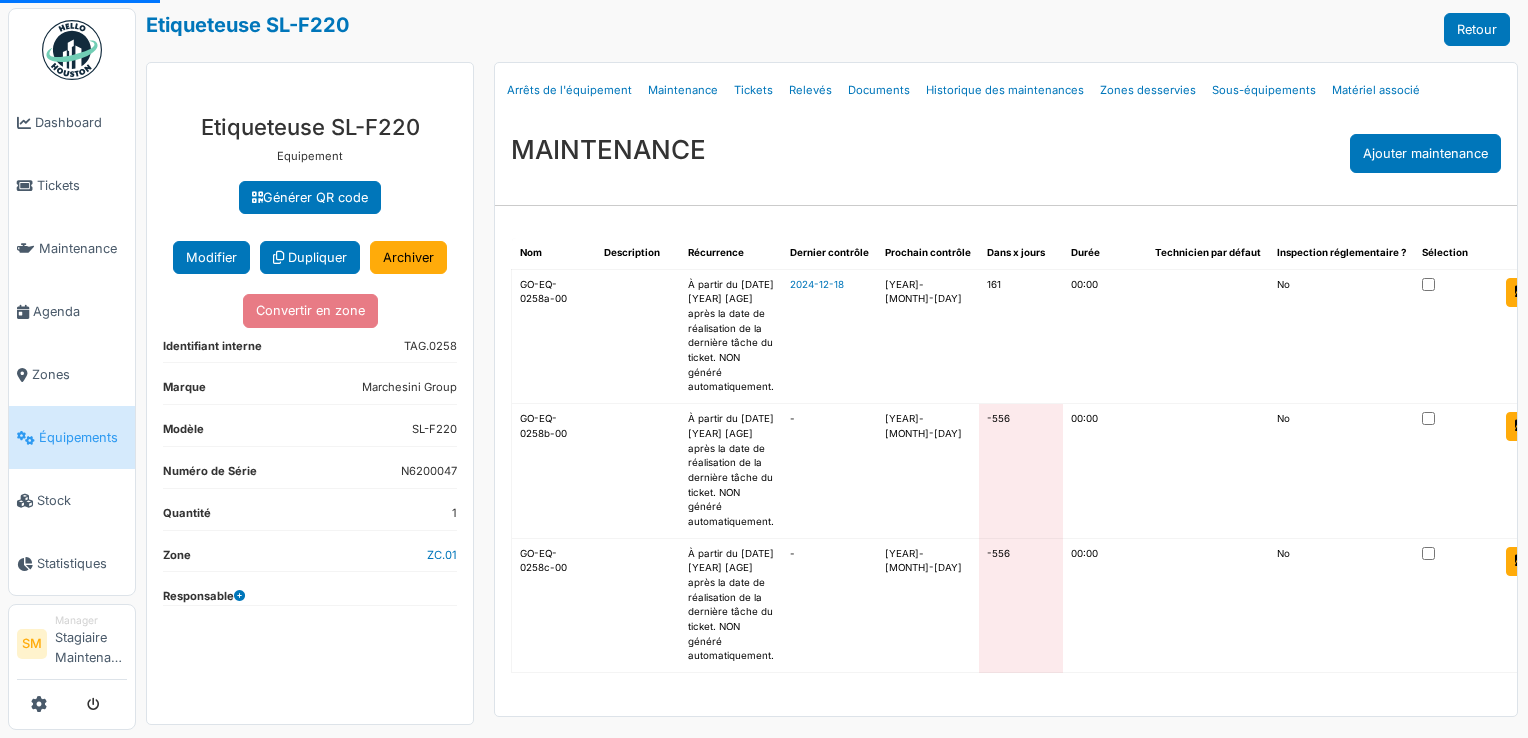 select on "***" 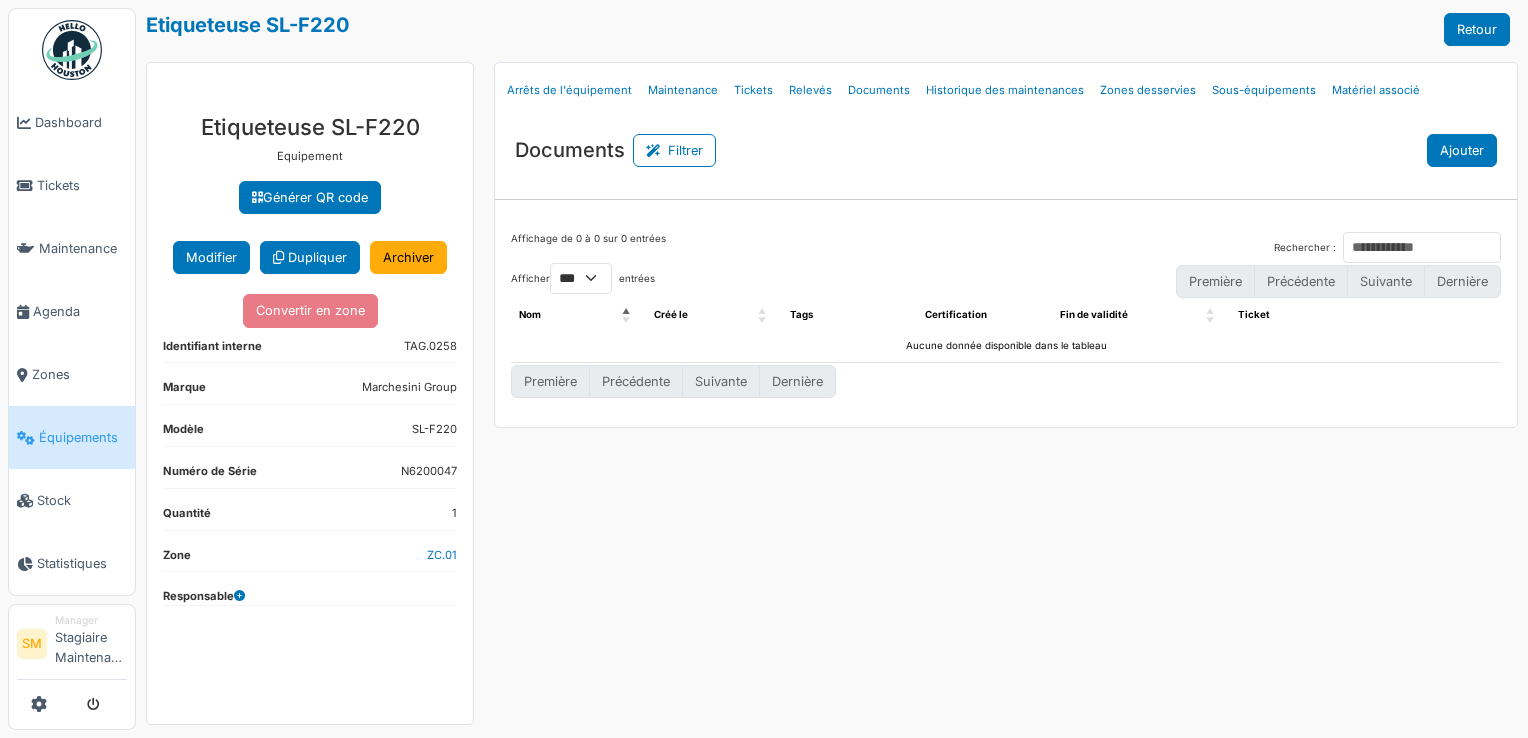 click on "Ajouter" at bounding box center (1462, 150) 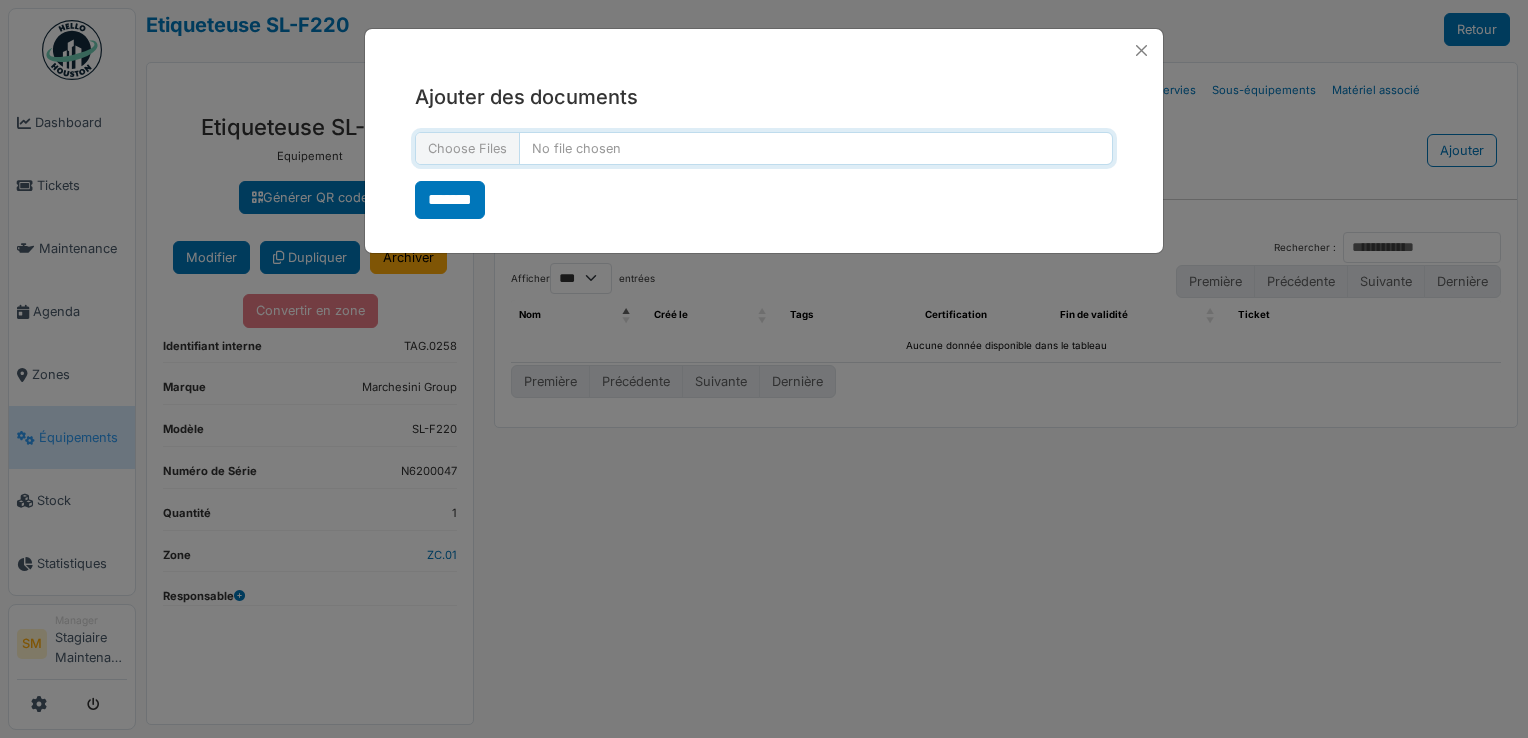 click at bounding box center (764, 148) 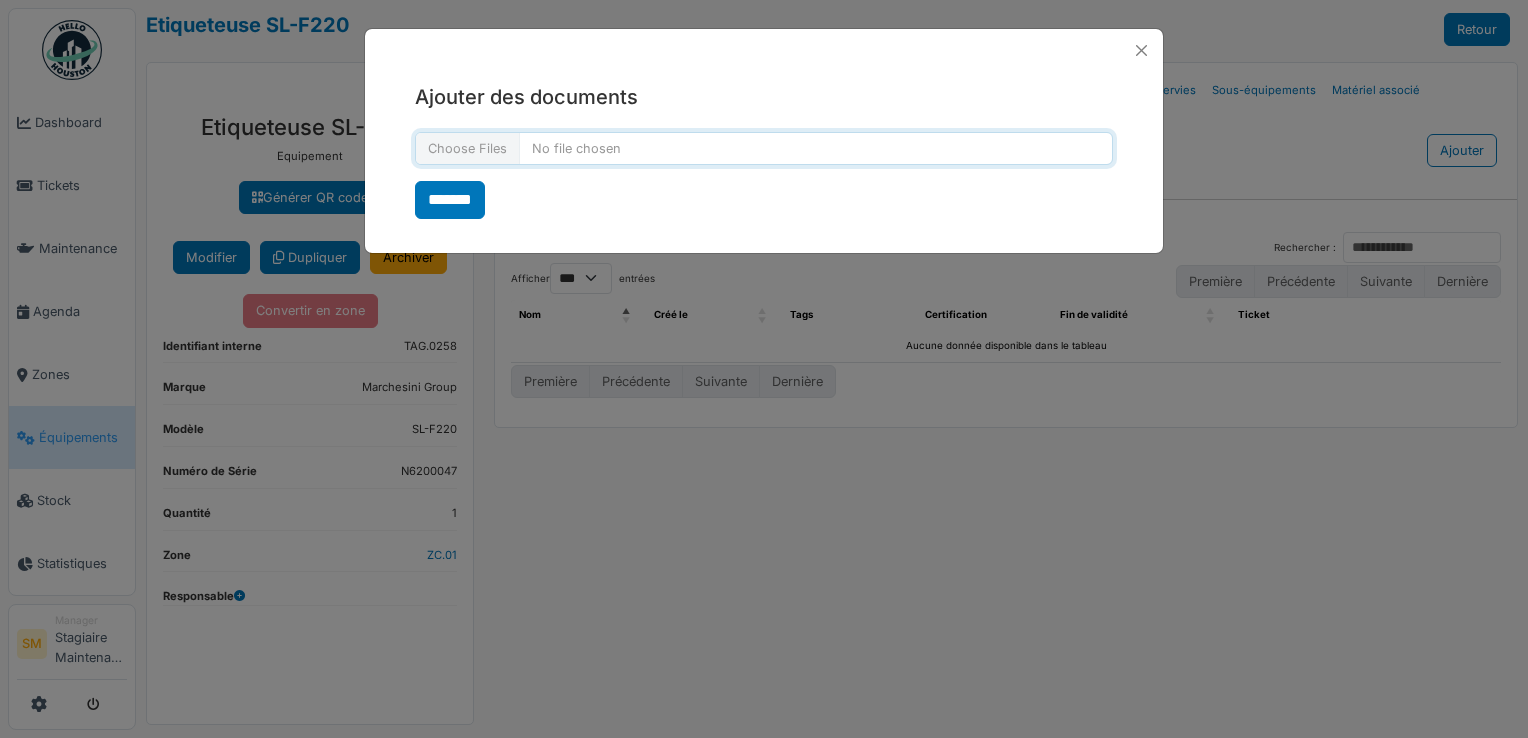 type on "**********" 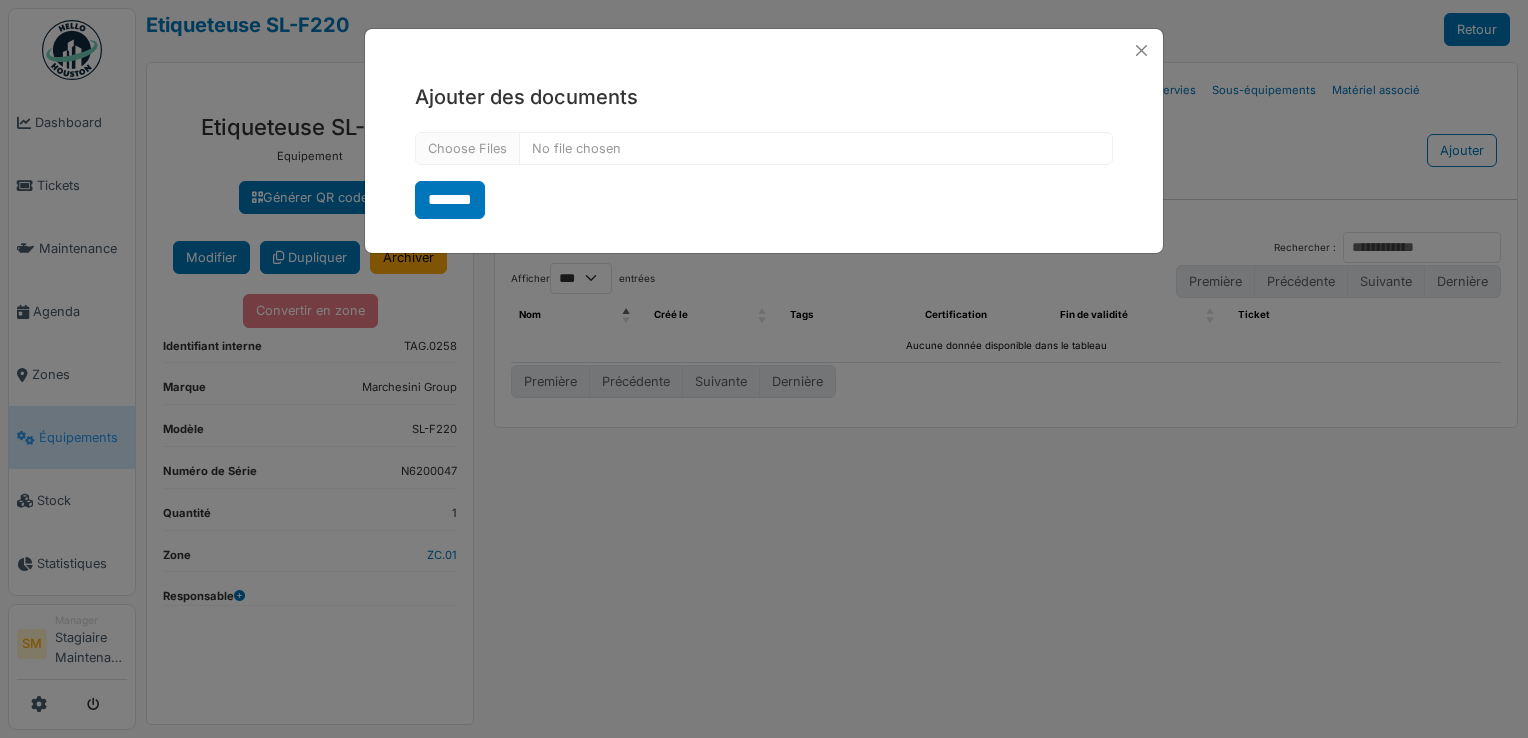 click on "Ajouter des documents
*******" at bounding box center [764, 150] 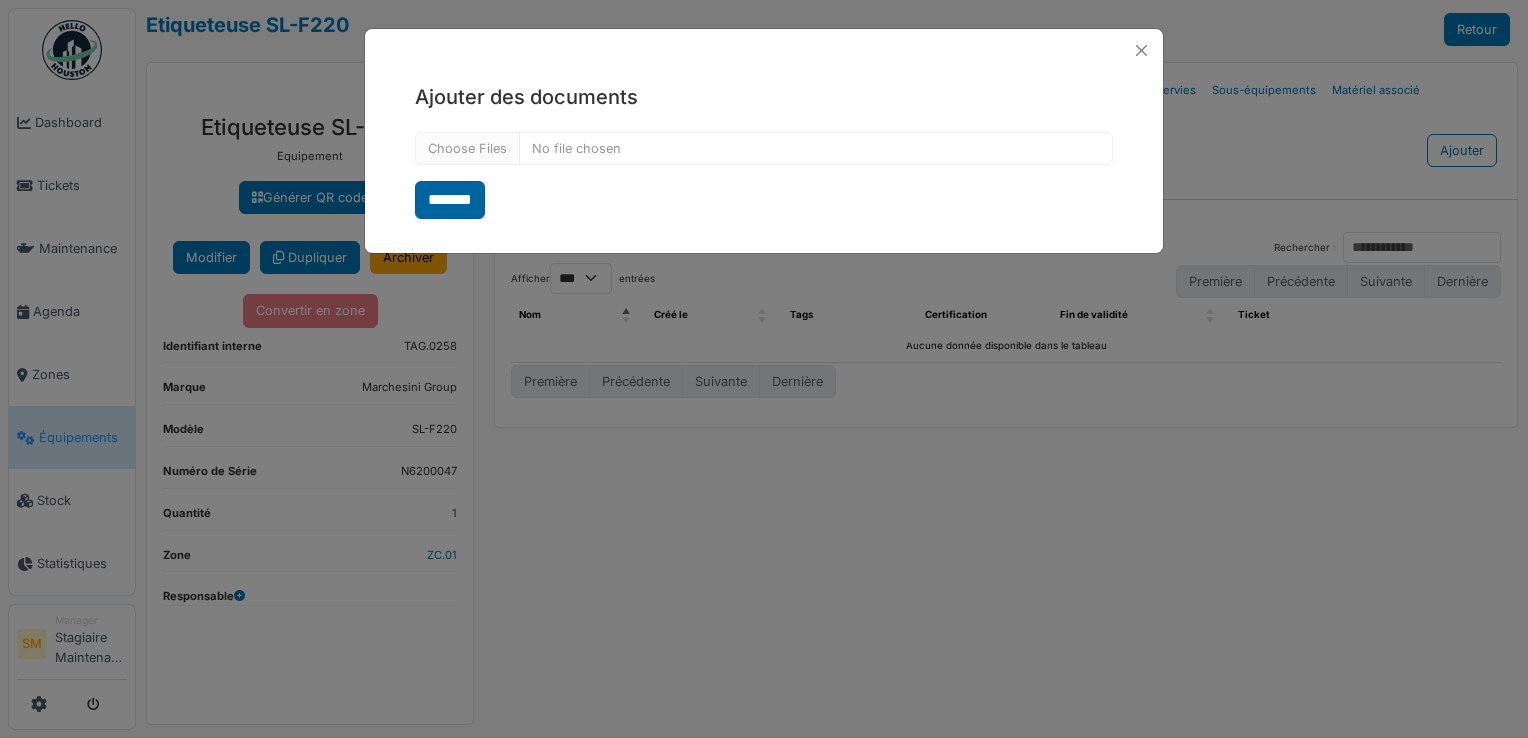 click on "*******" at bounding box center [450, 200] 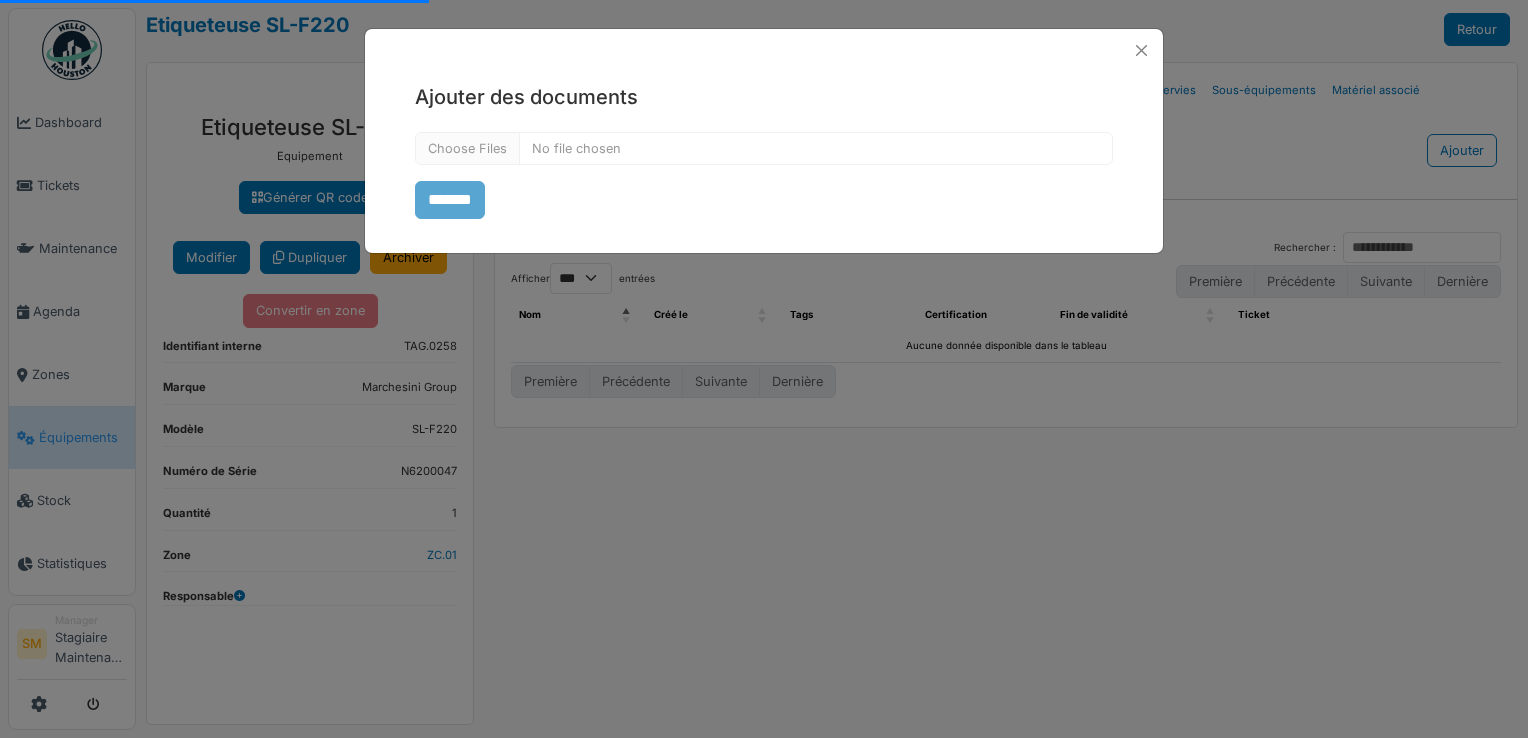 select on "***" 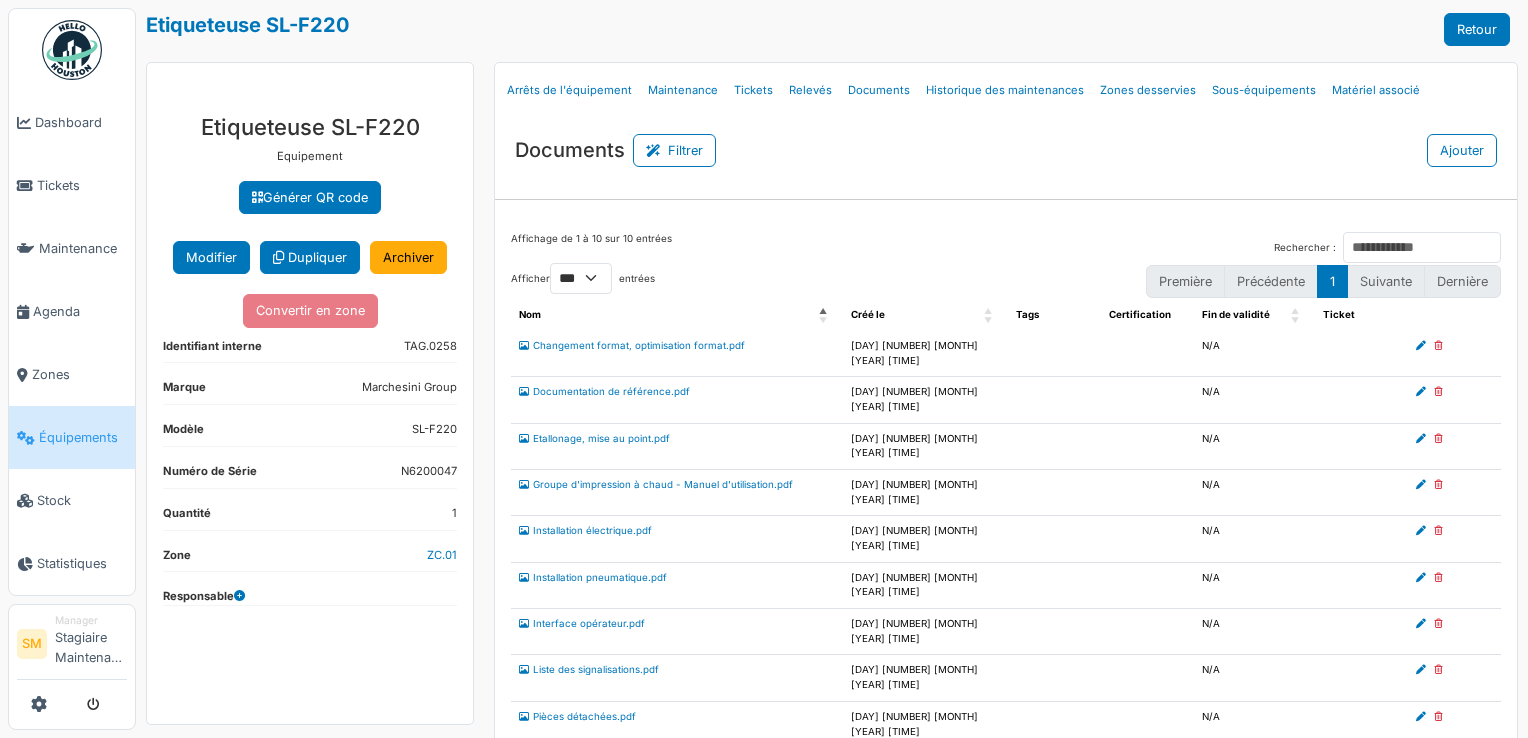 click on "Documents
Filtrer
Ajouter" at bounding box center (1006, 142) 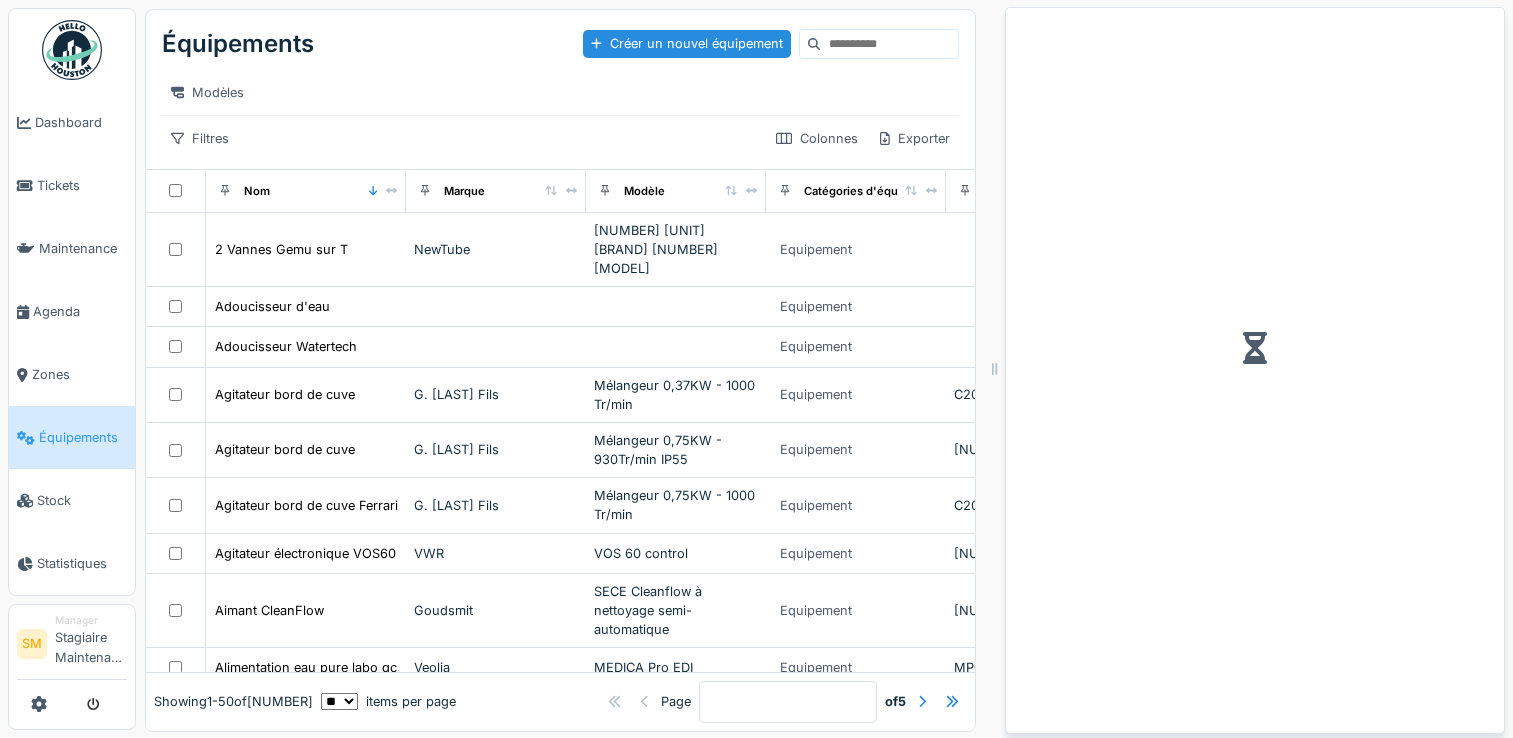 scroll, scrollTop: 0, scrollLeft: 0, axis: both 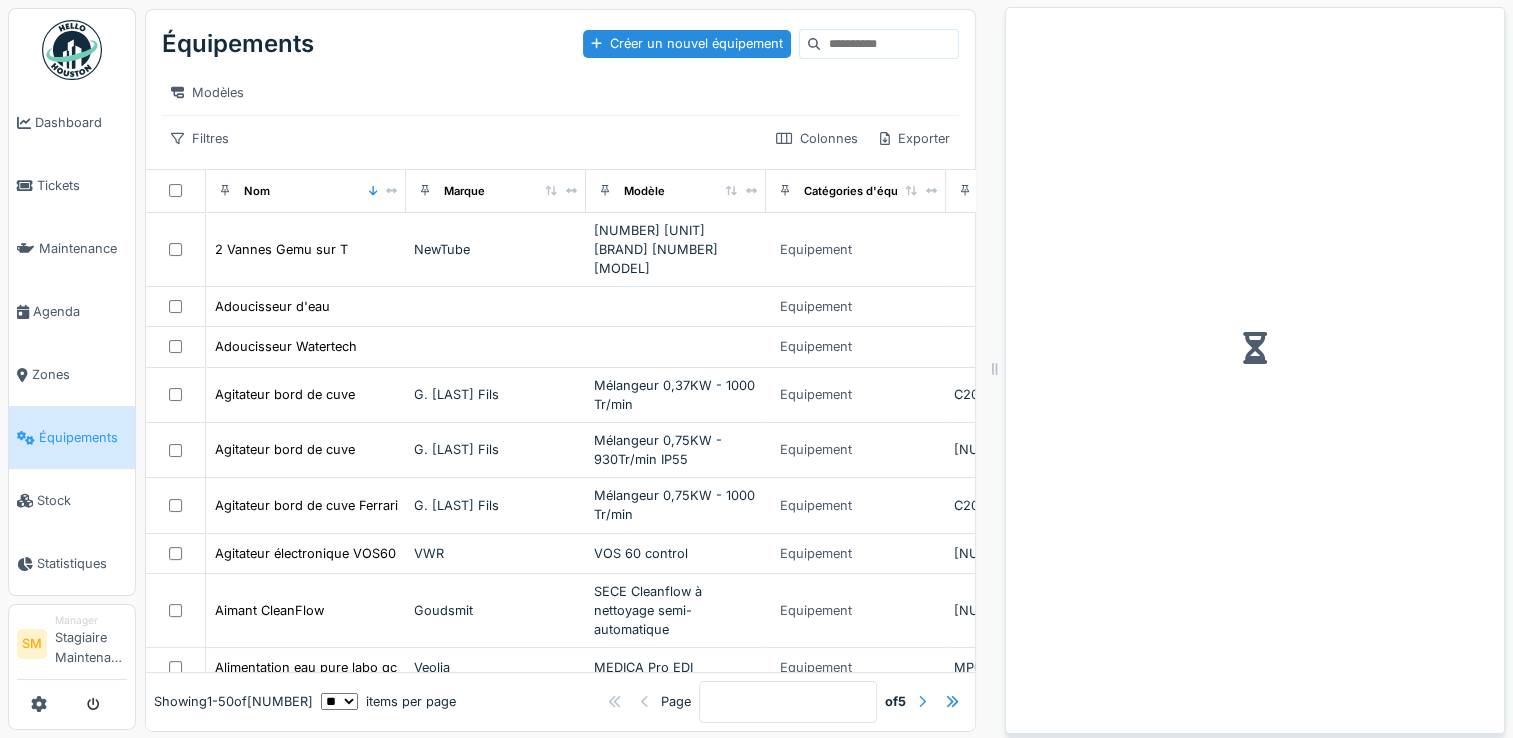 click at bounding box center (922, 702) 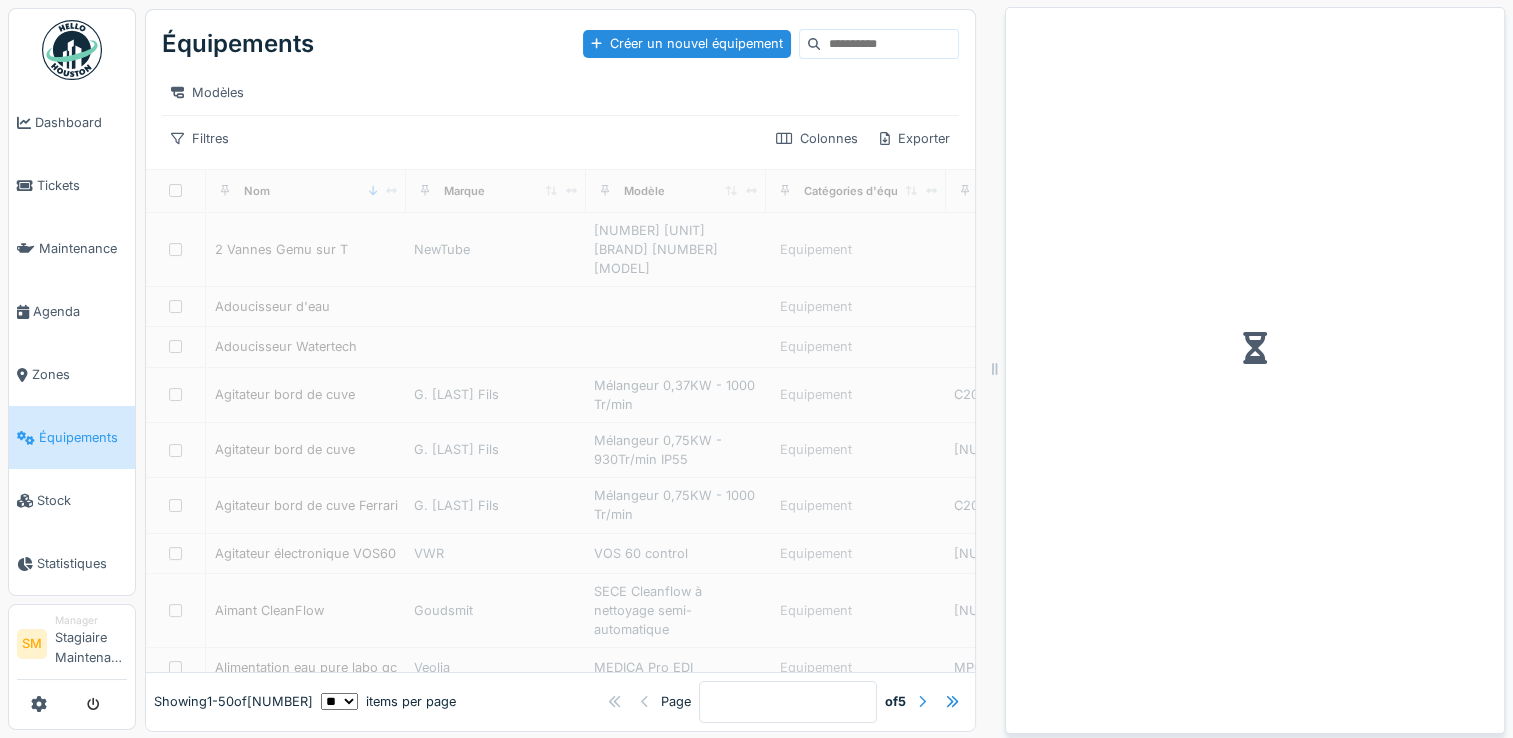 click at bounding box center [922, 702] 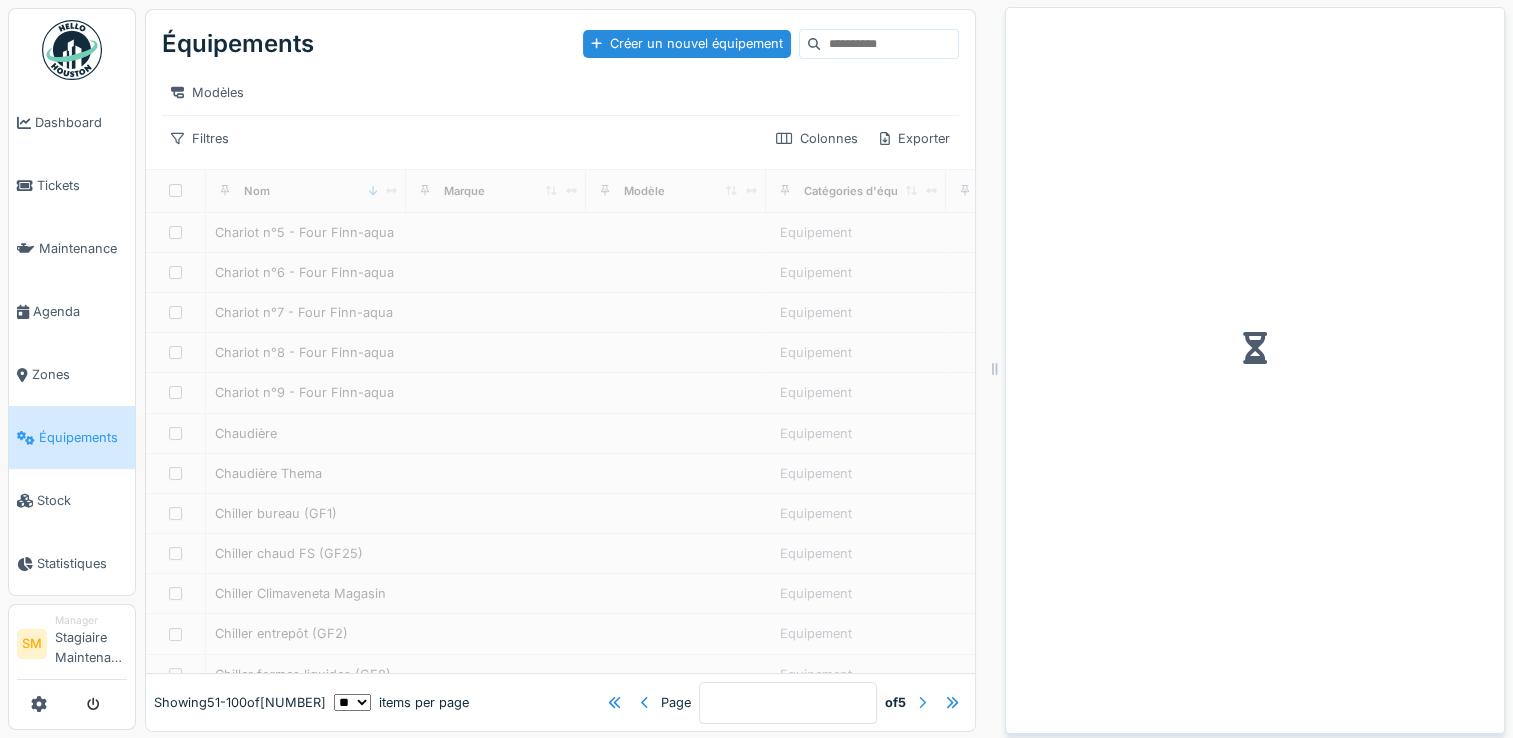 type on "*" 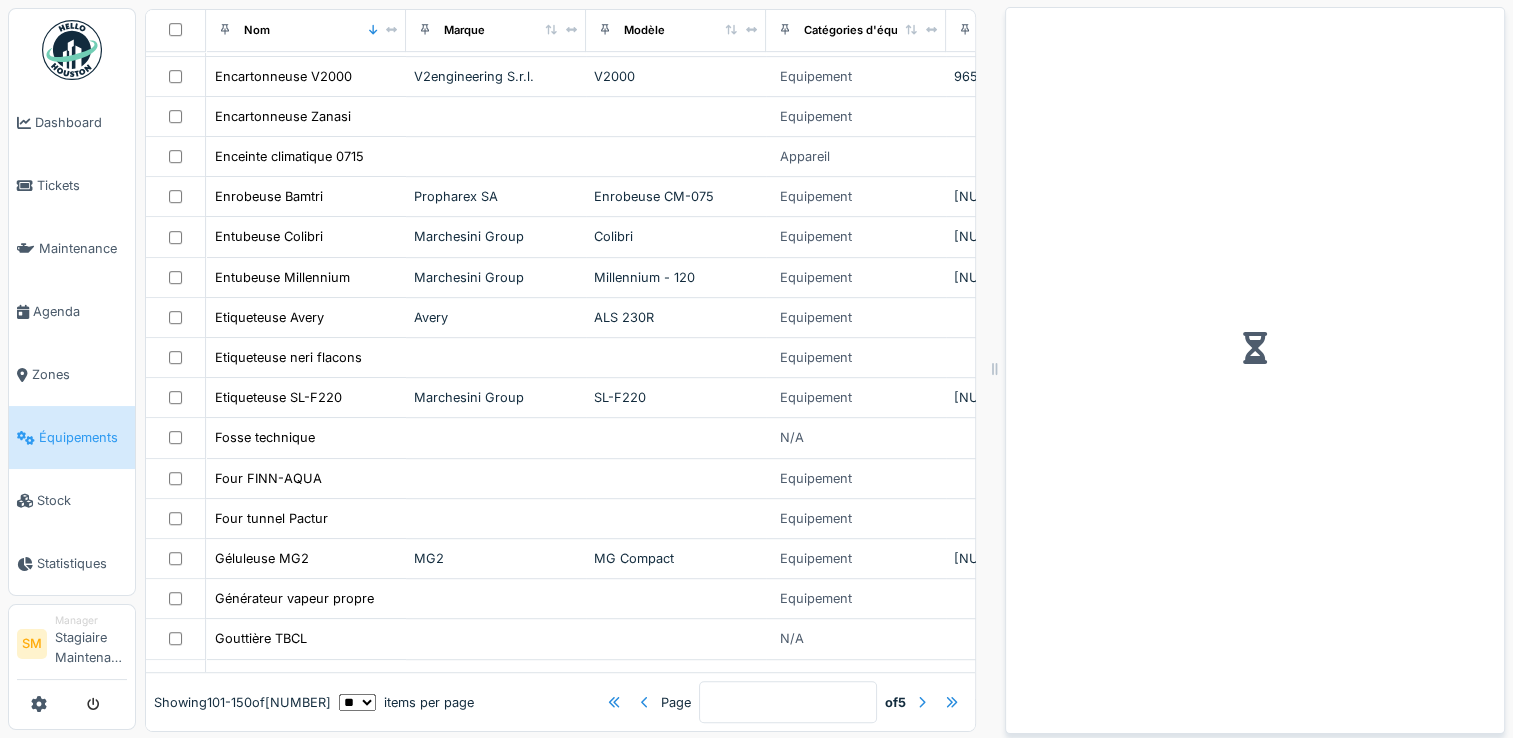 scroll, scrollTop: 991, scrollLeft: 0, axis: vertical 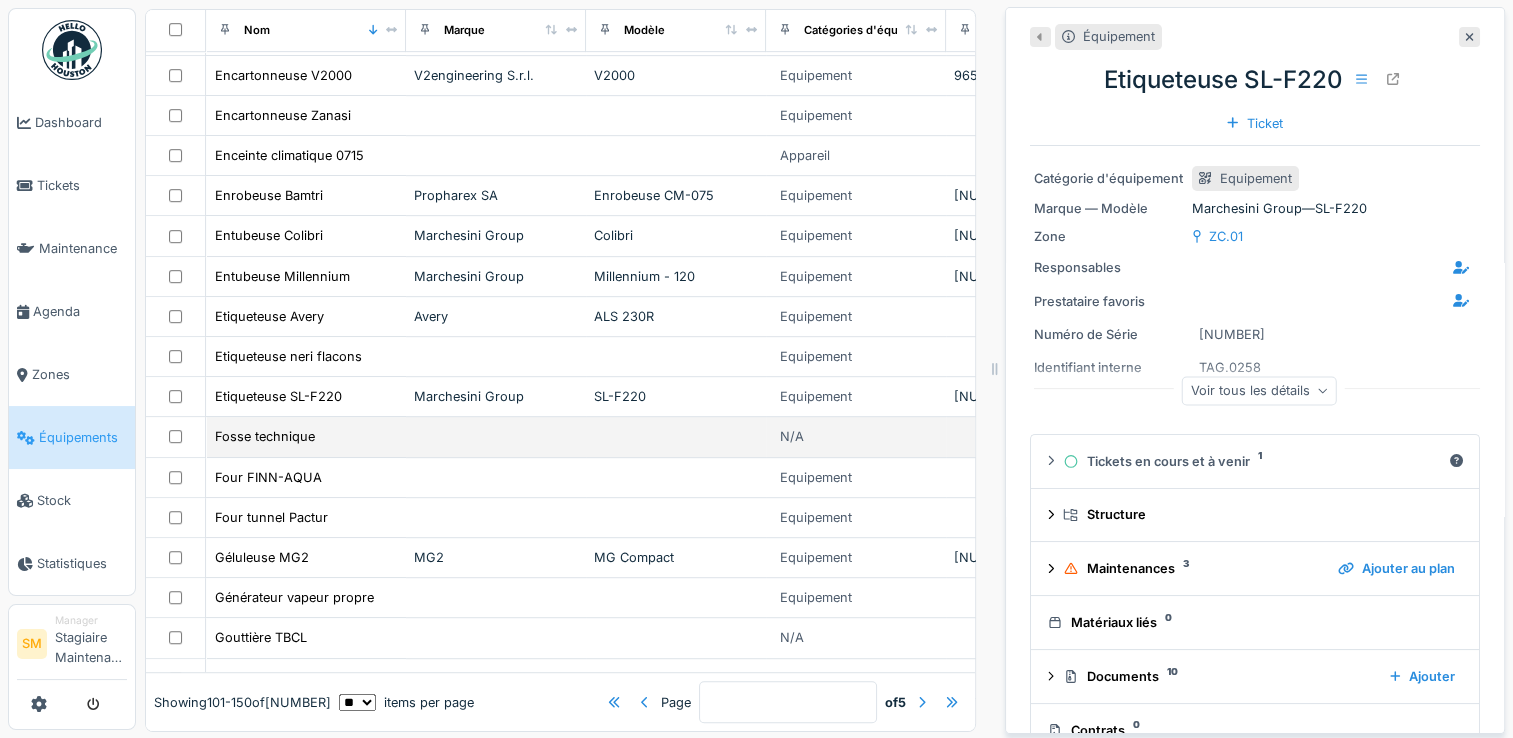 click at bounding box center [496, 437] 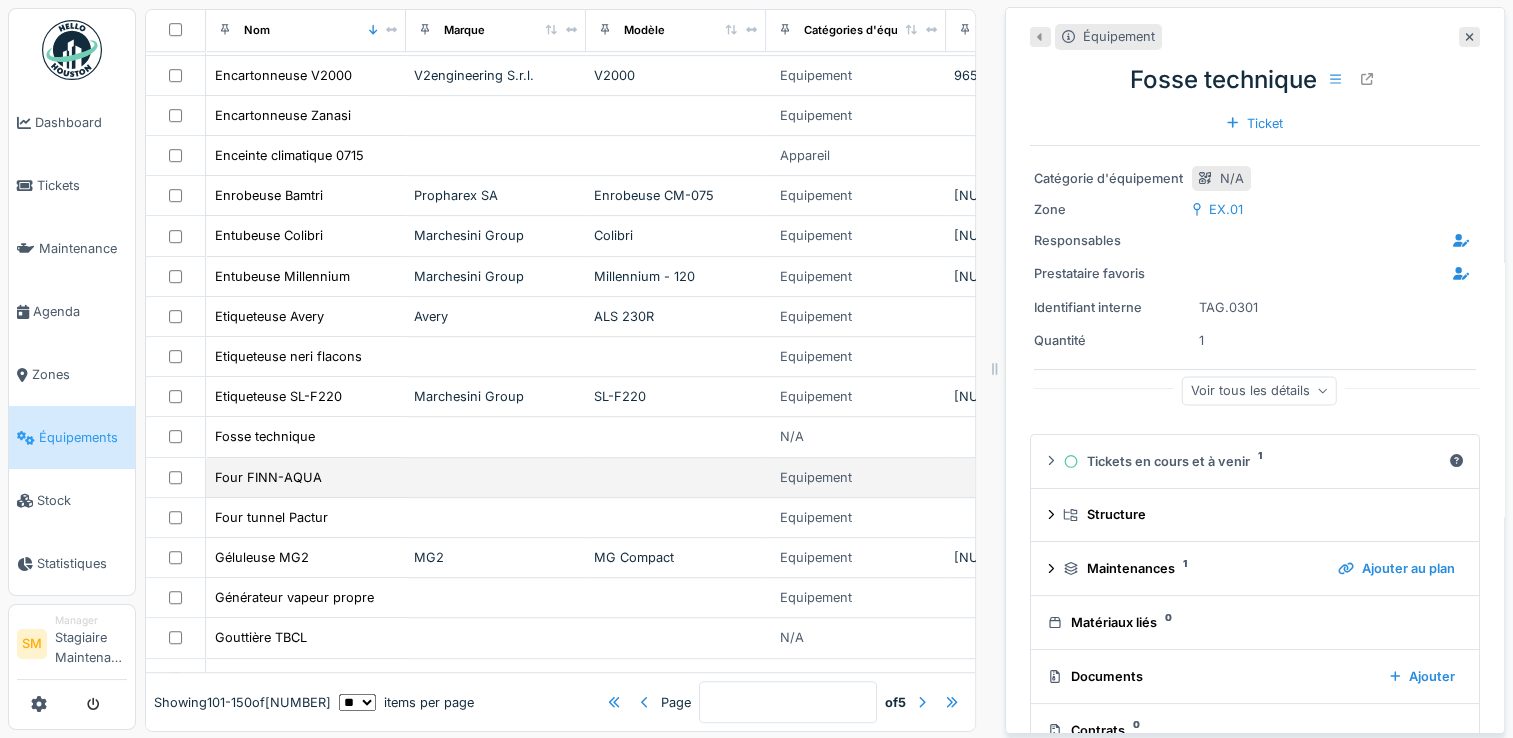 click at bounding box center (496, 478) 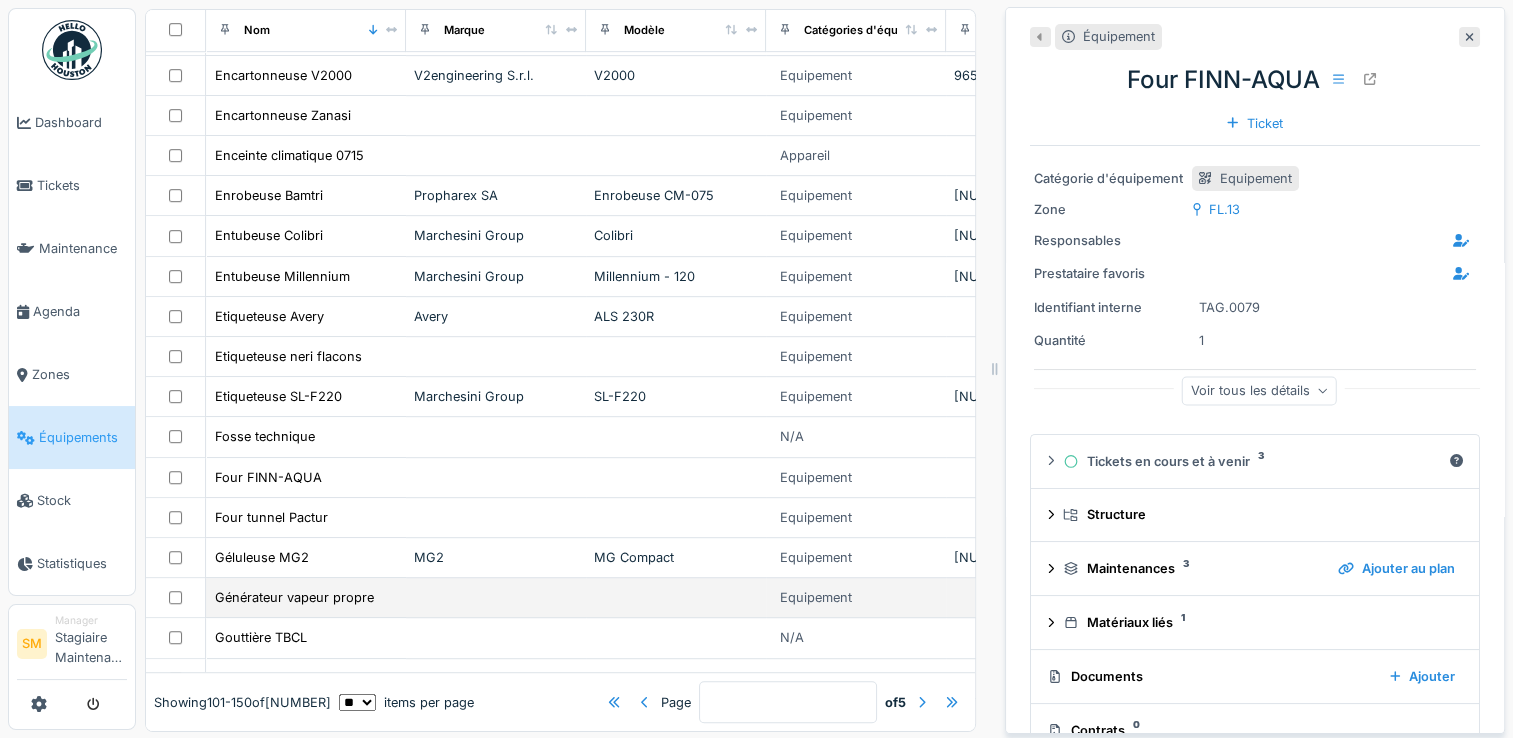 click at bounding box center (496, 598) 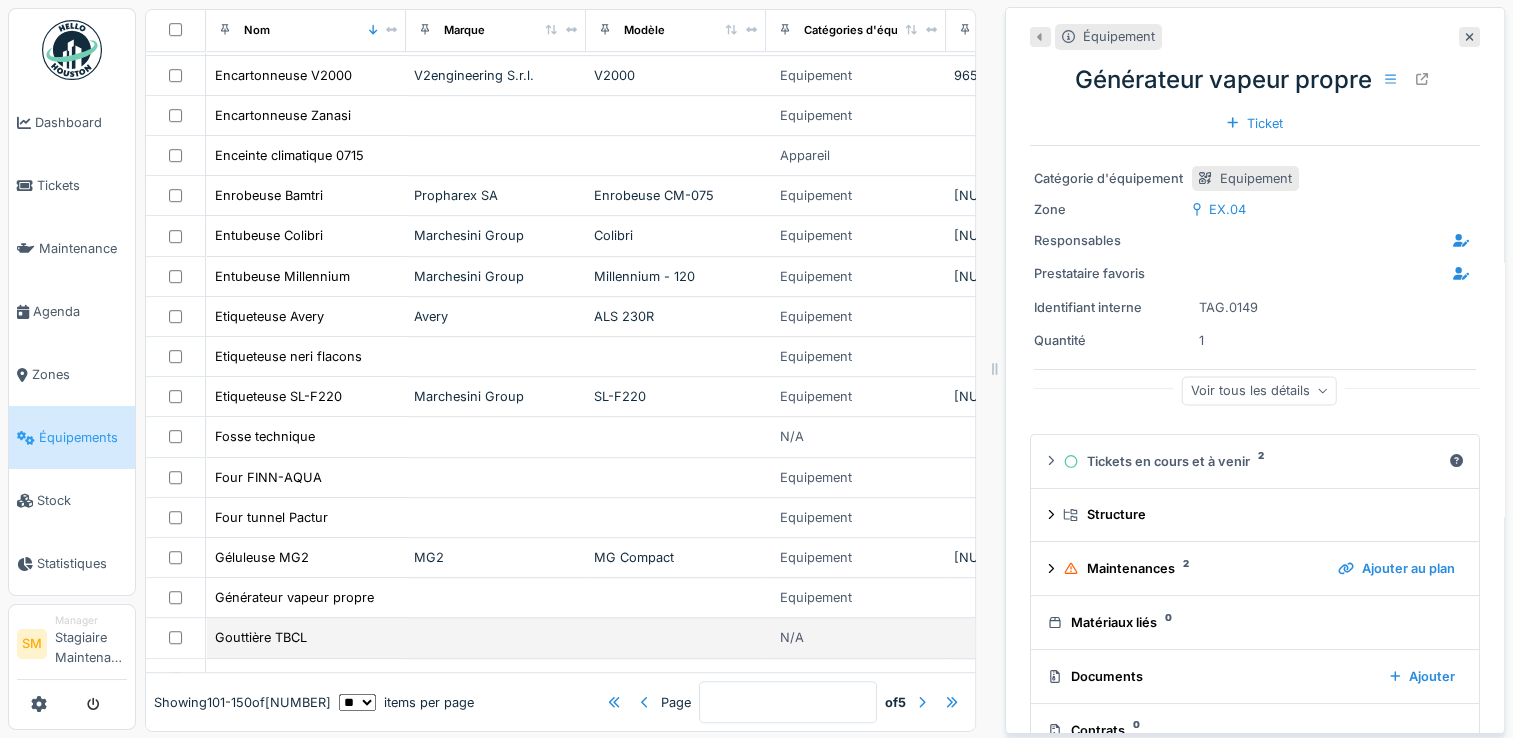click at bounding box center (496, 638) 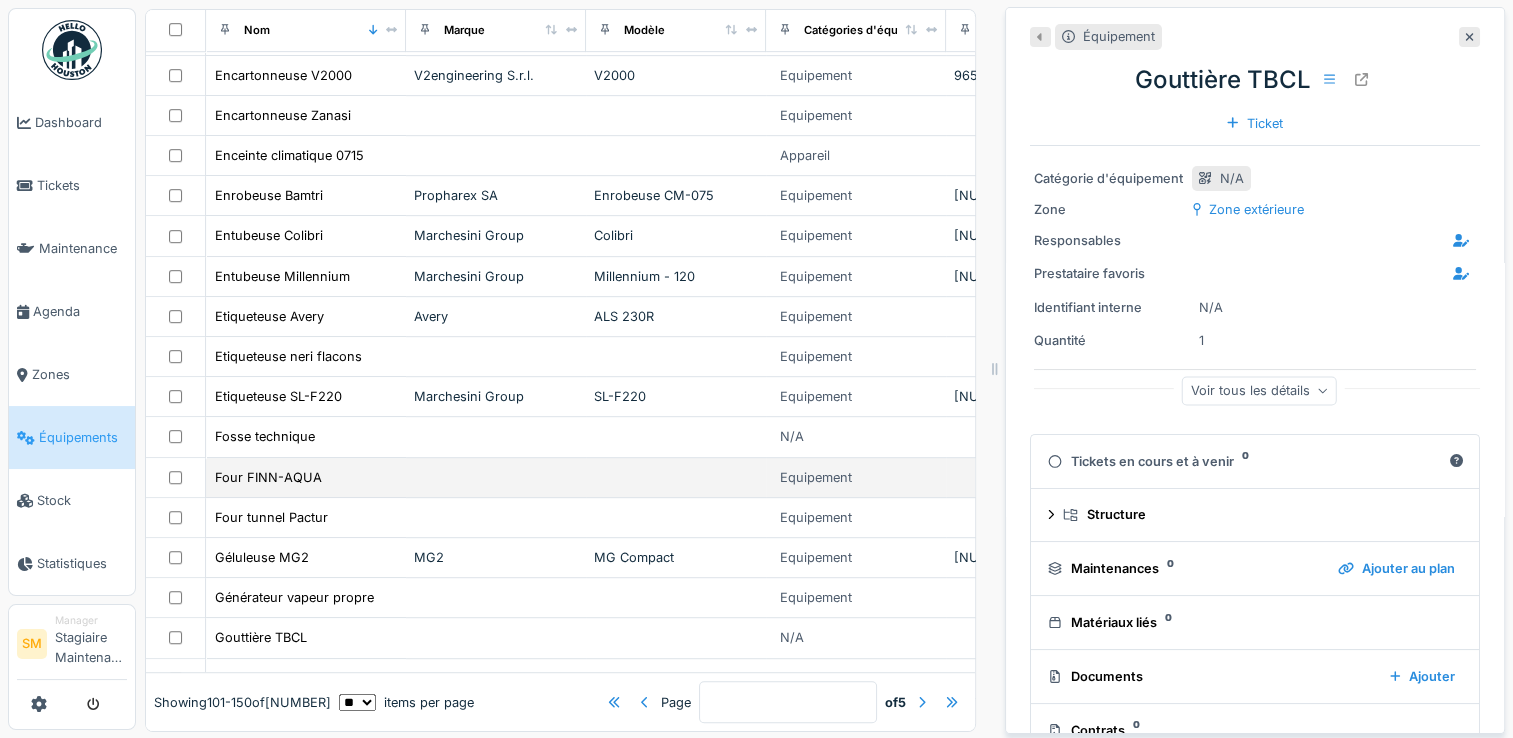 click at bounding box center (496, 478) 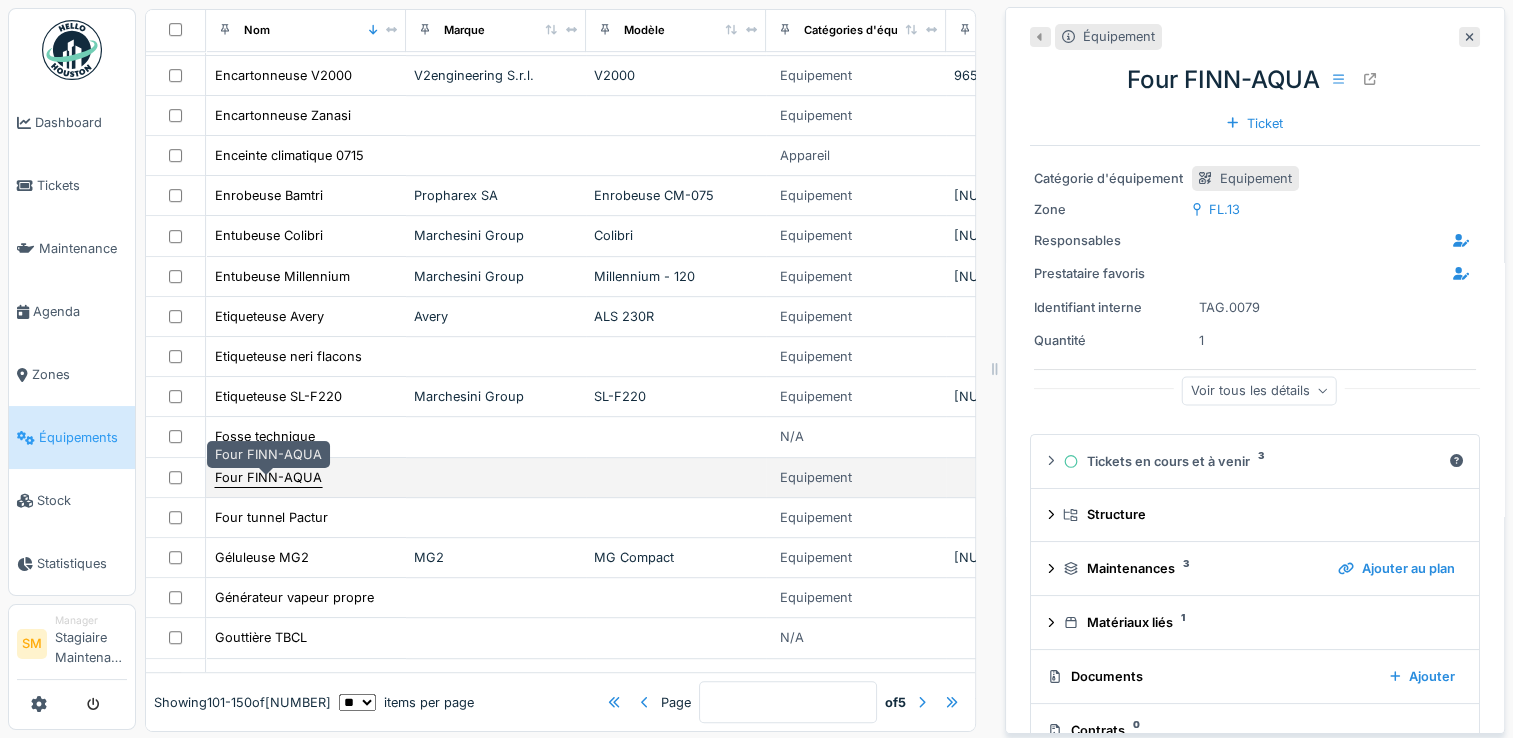 click on "Four FINN-AQUA" at bounding box center (268, 477) 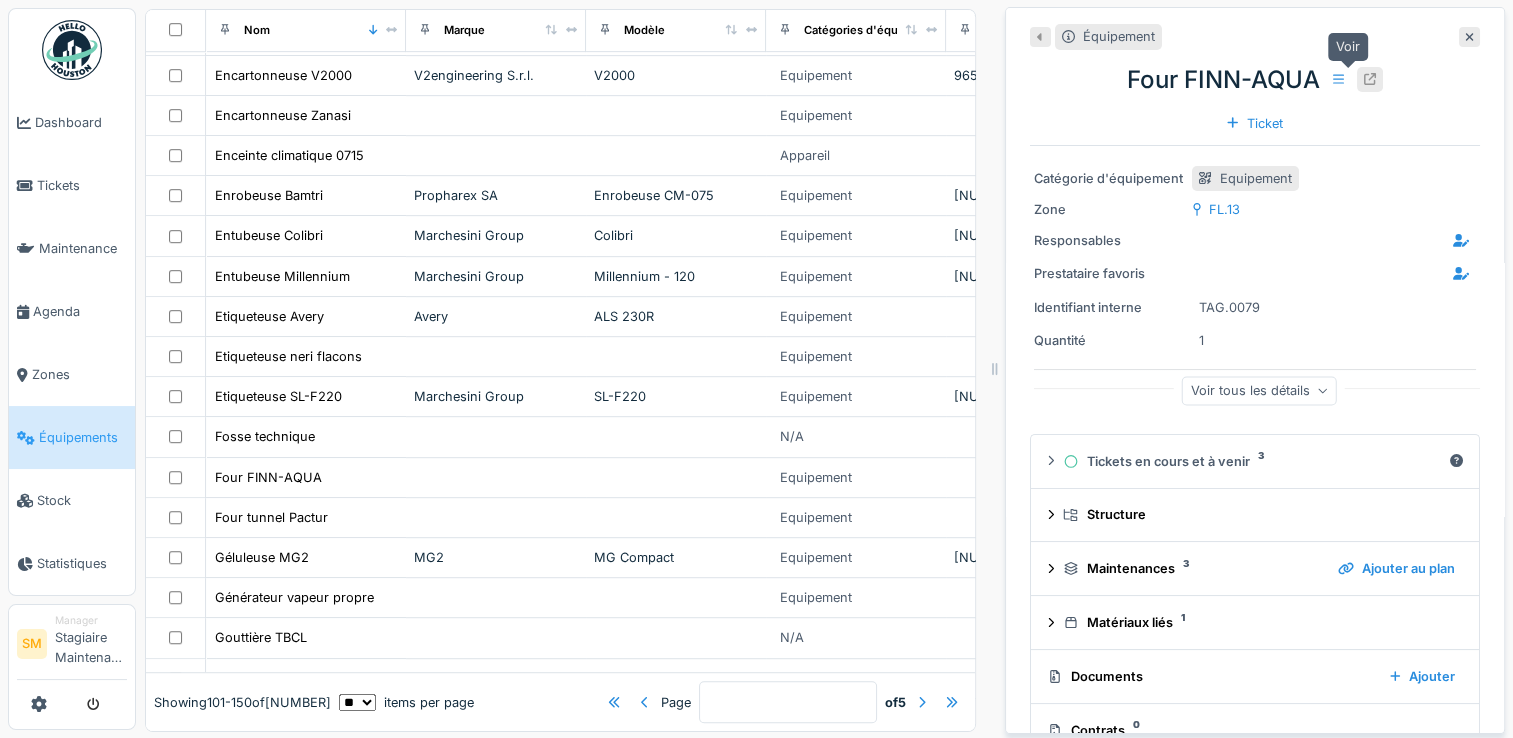 click 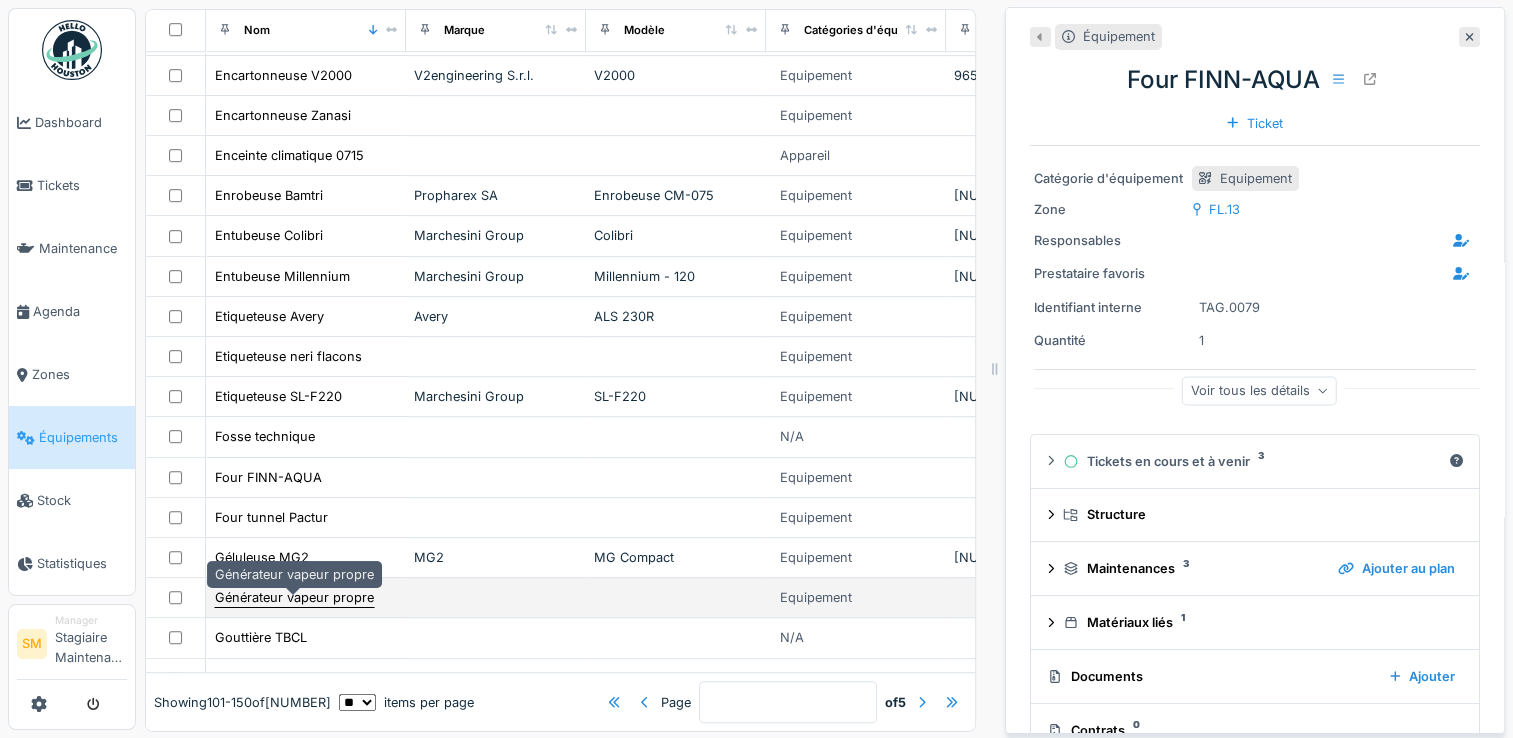 click on "Générateur vapeur propre" at bounding box center [294, 597] 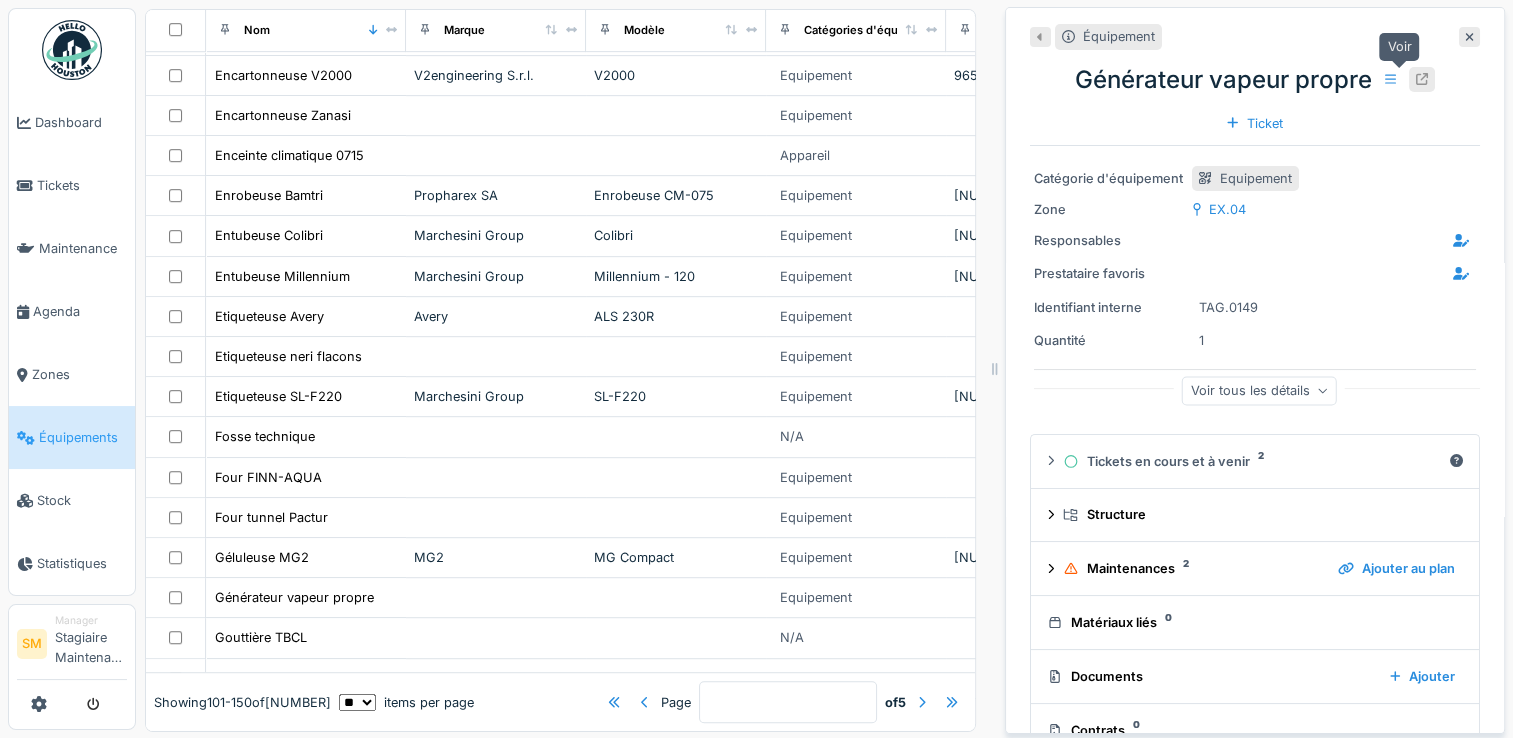 click 